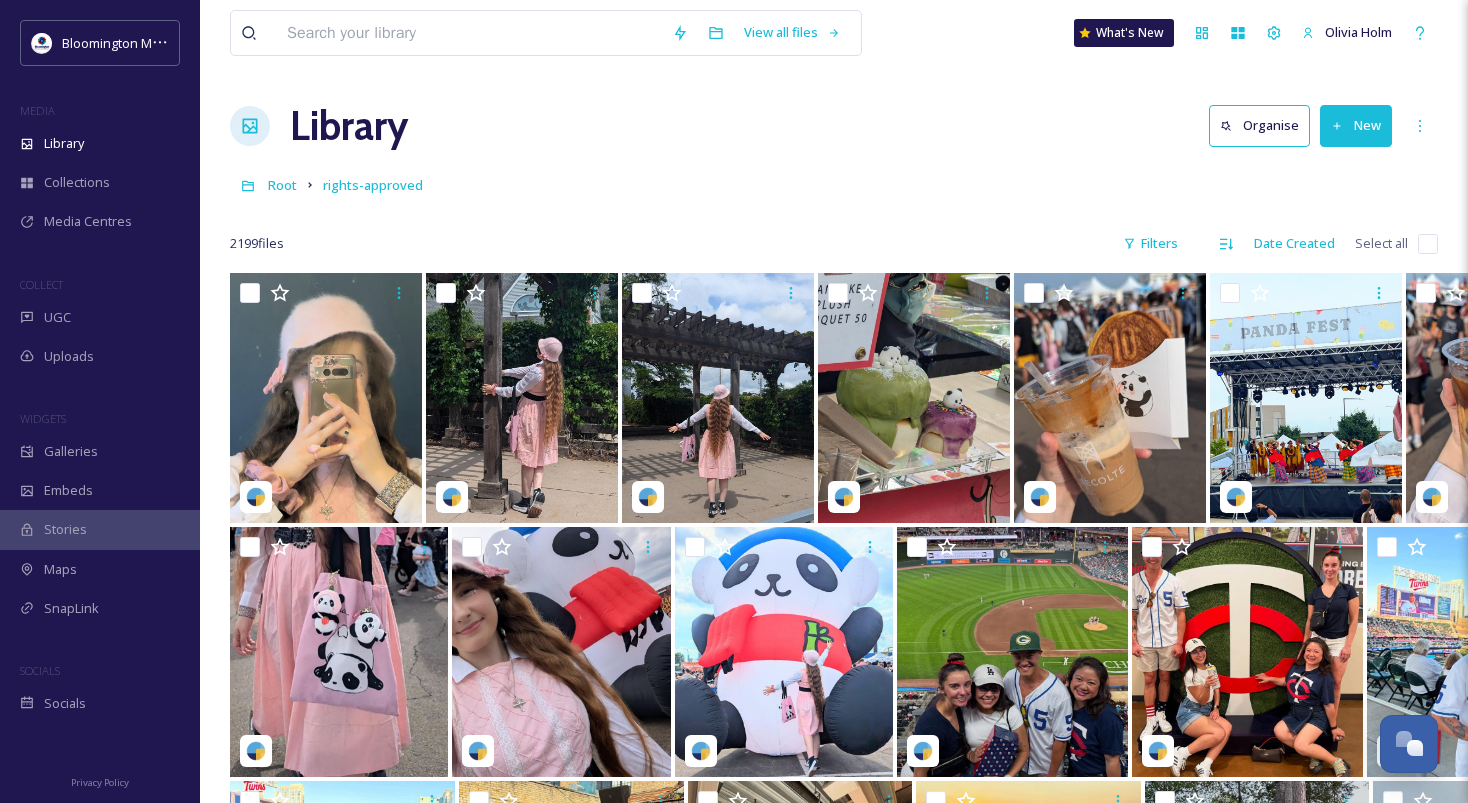 scroll, scrollTop: 3263, scrollLeft: 0, axis: vertical 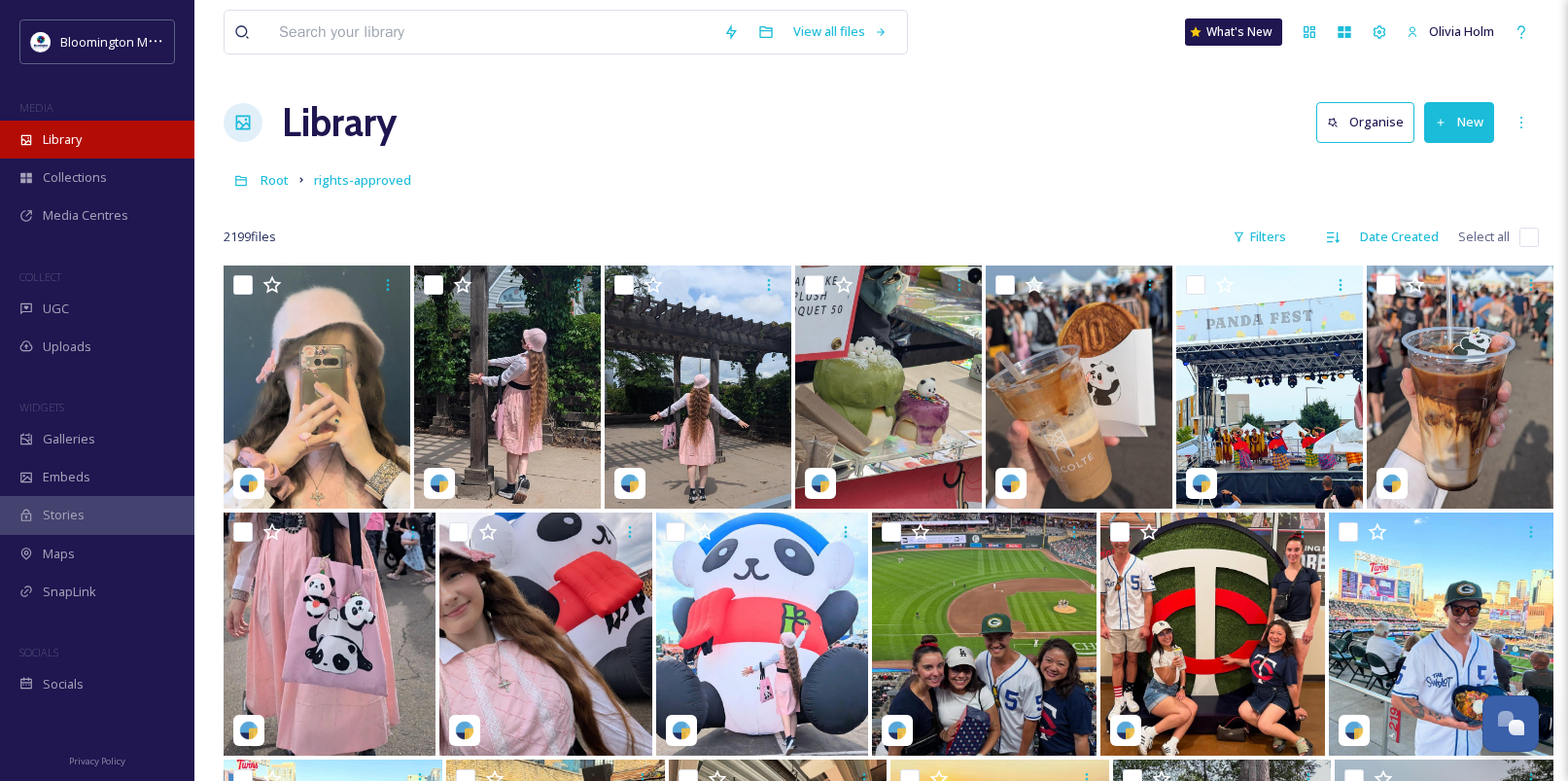click on "Library" at bounding box center (97, 139) 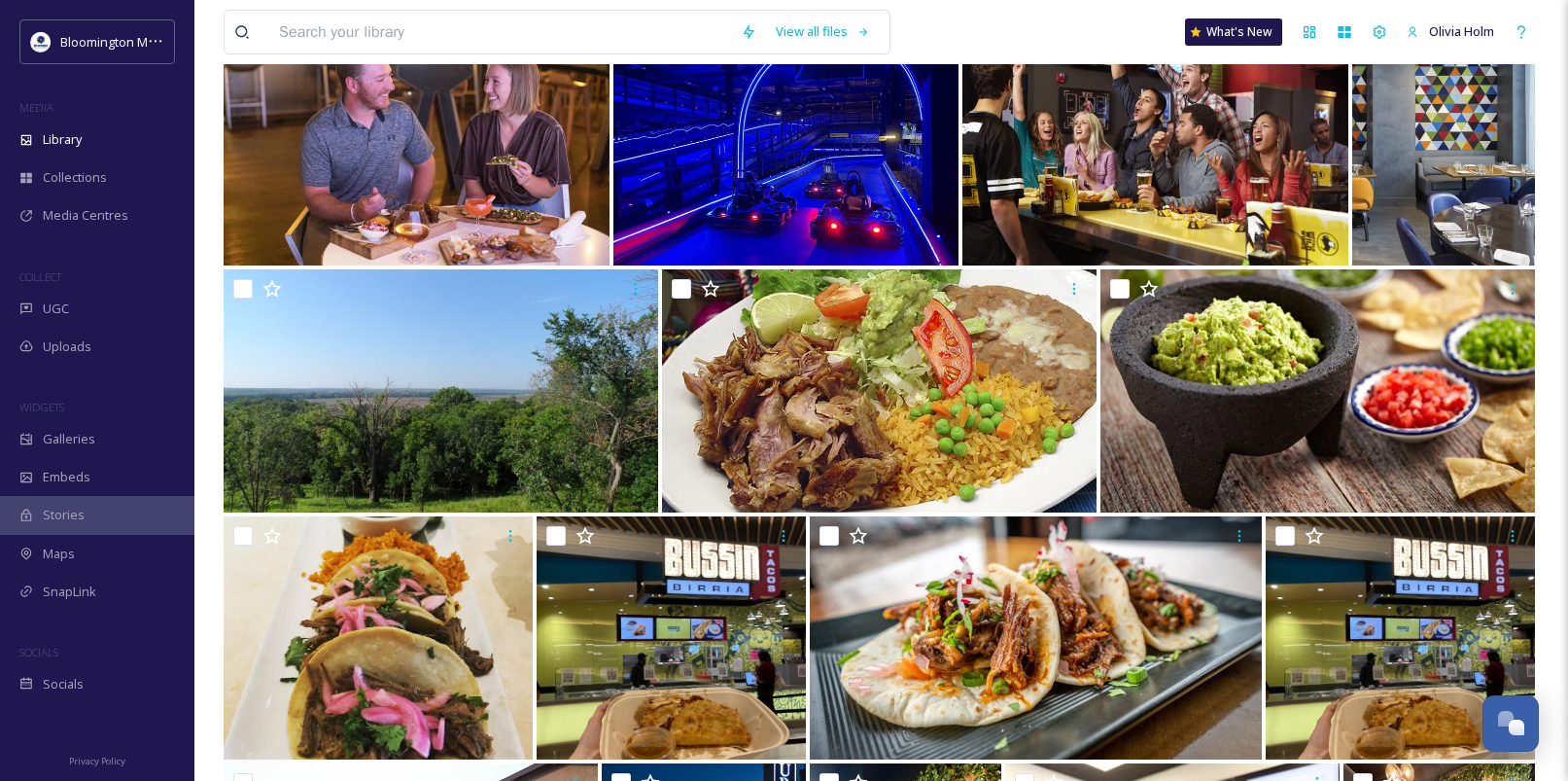scroll, scrollTop: 0, scrollLeft: 0, axis: both 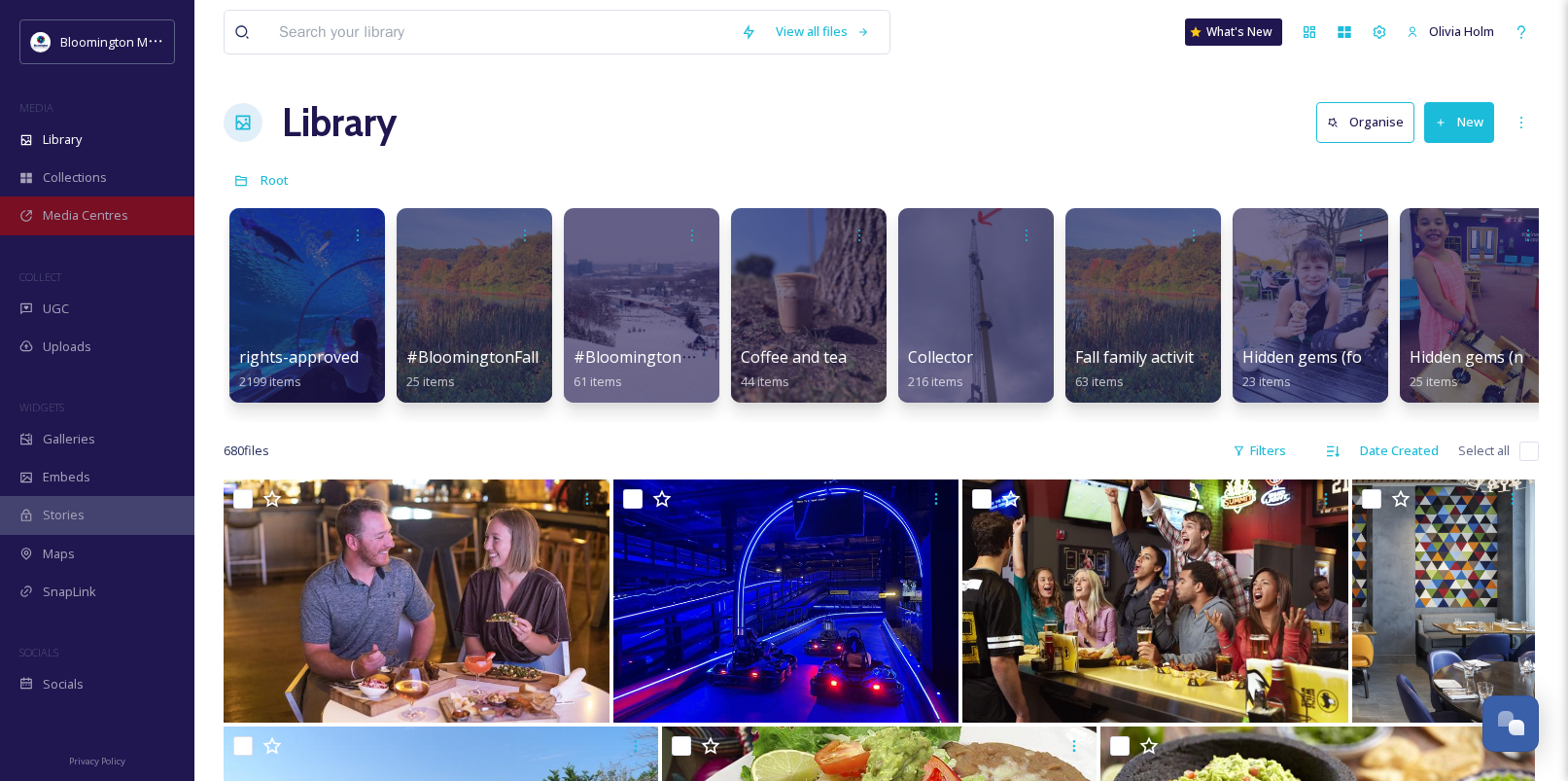 click on "Media Centres" at bounding box center (86, 215) 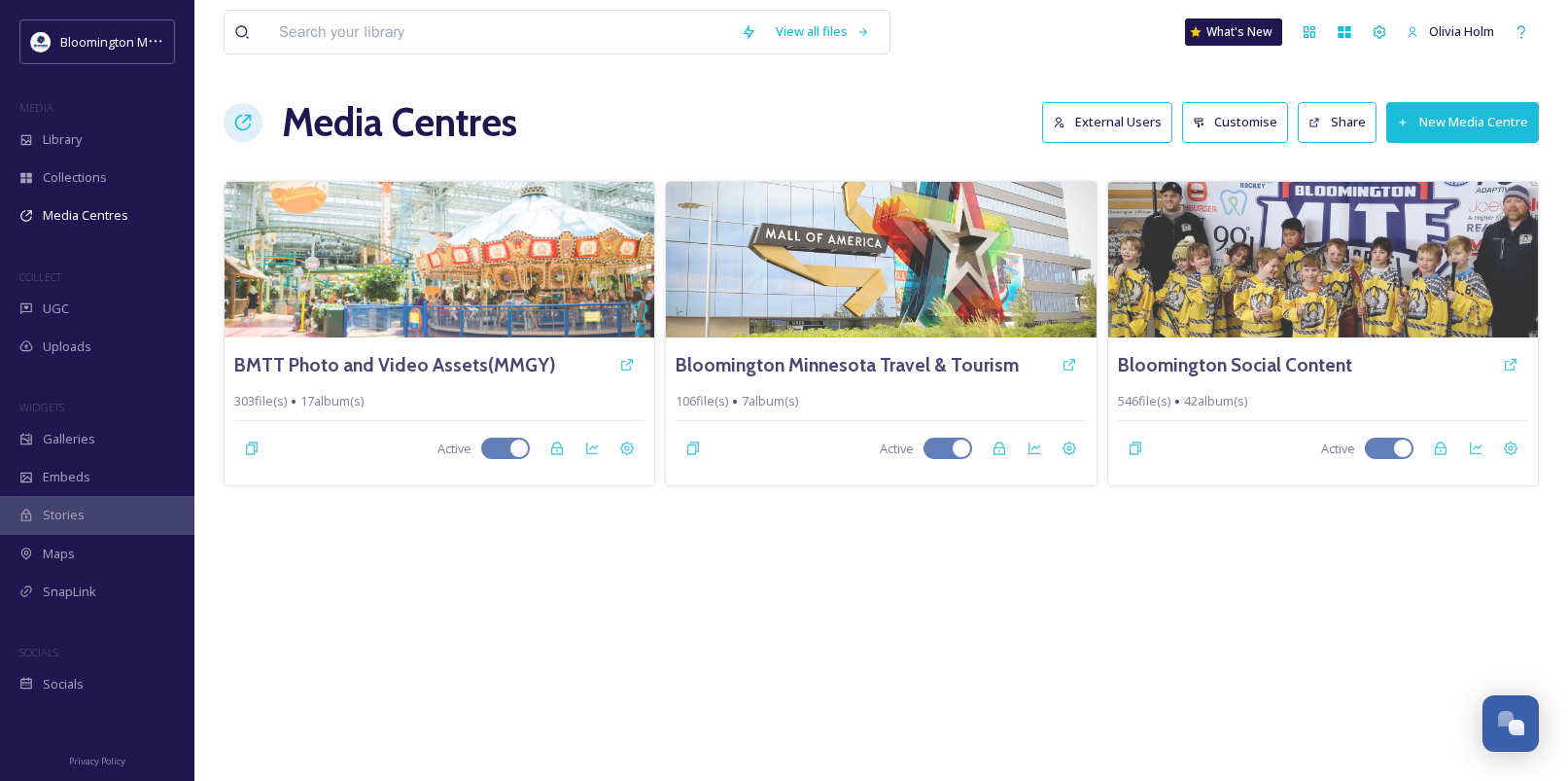 click on "External Users" at bounding box center (1107, 122) 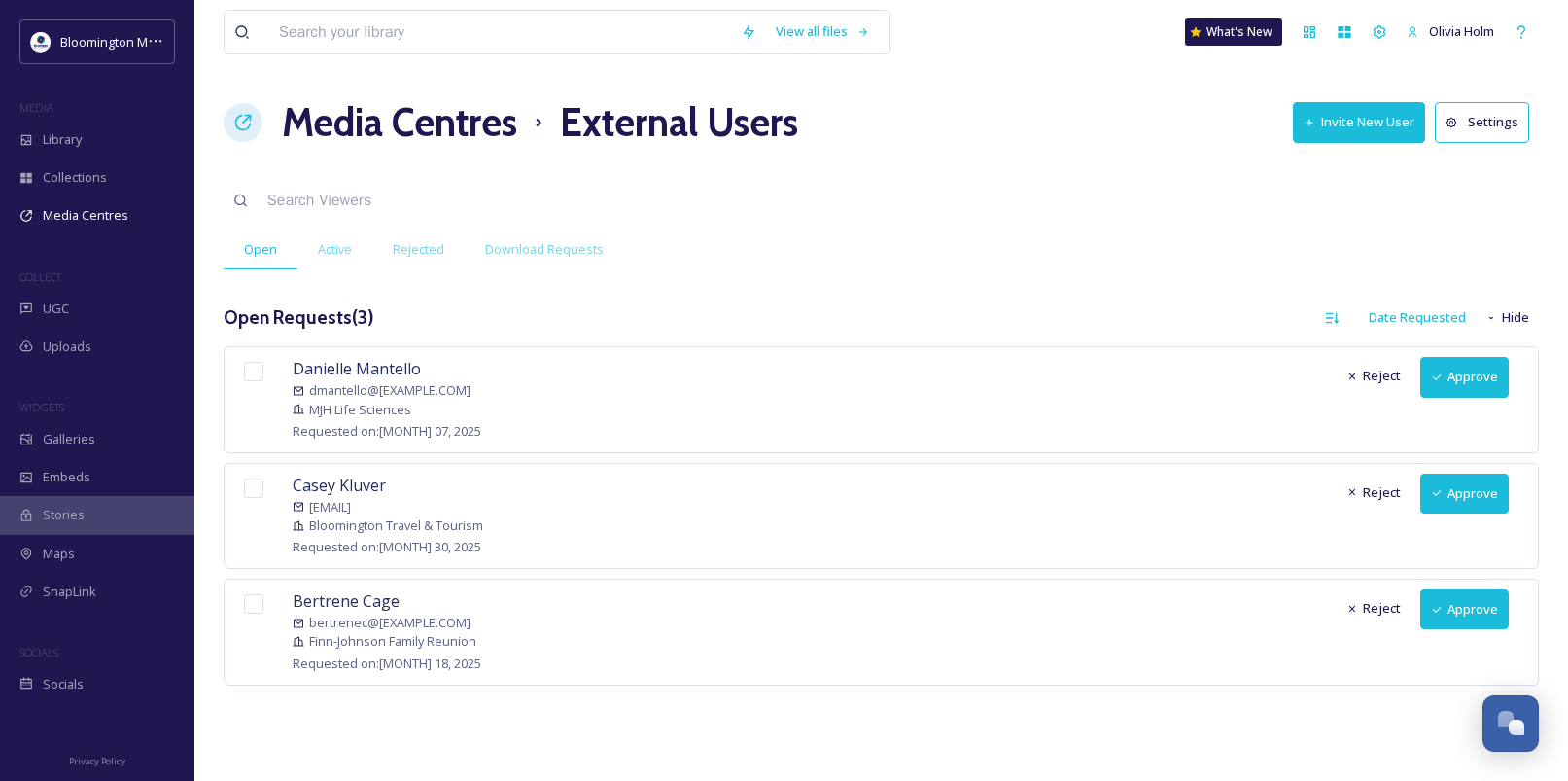 click at bounding box center [254, 604] 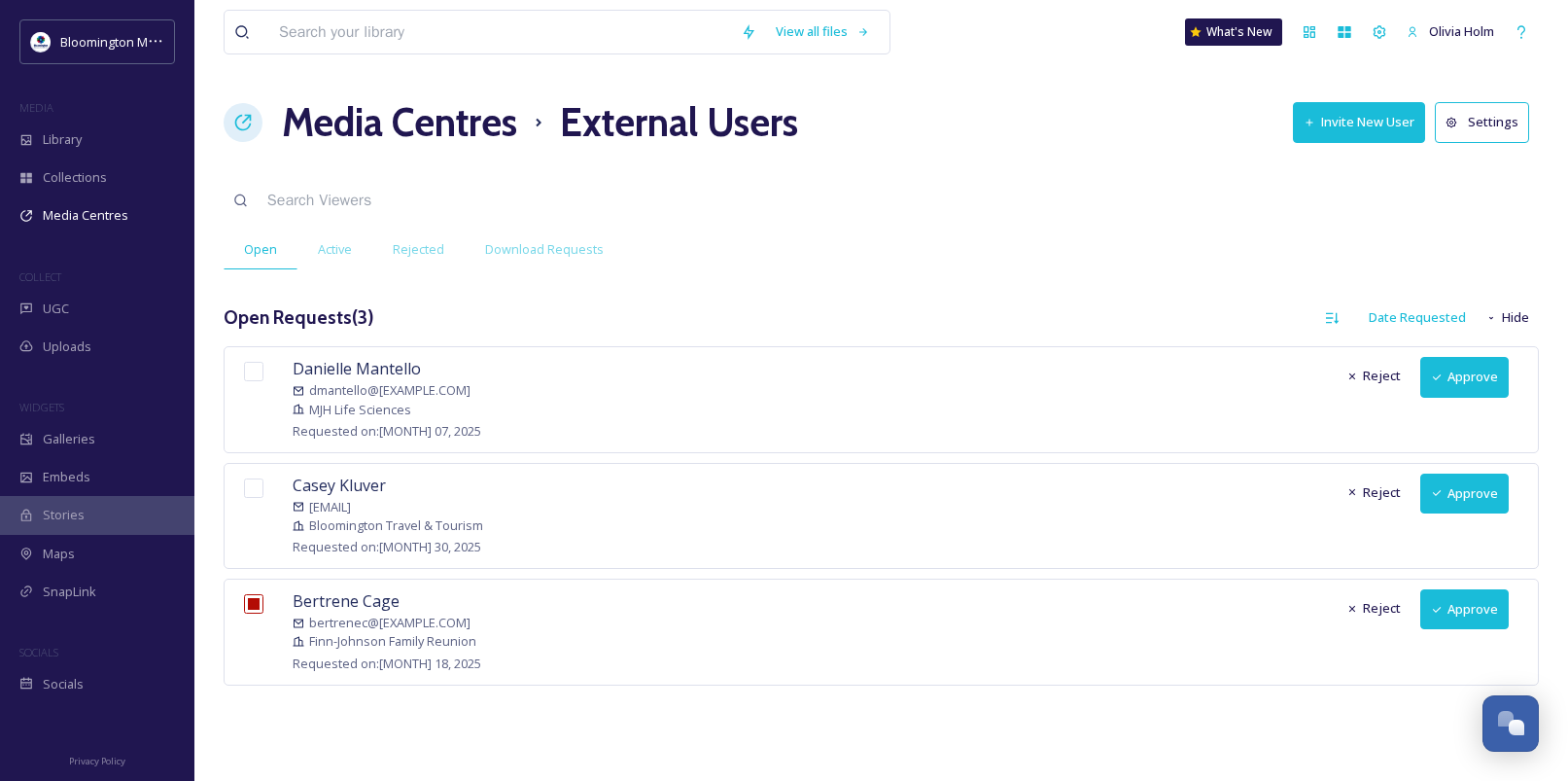 checkbox on "true" 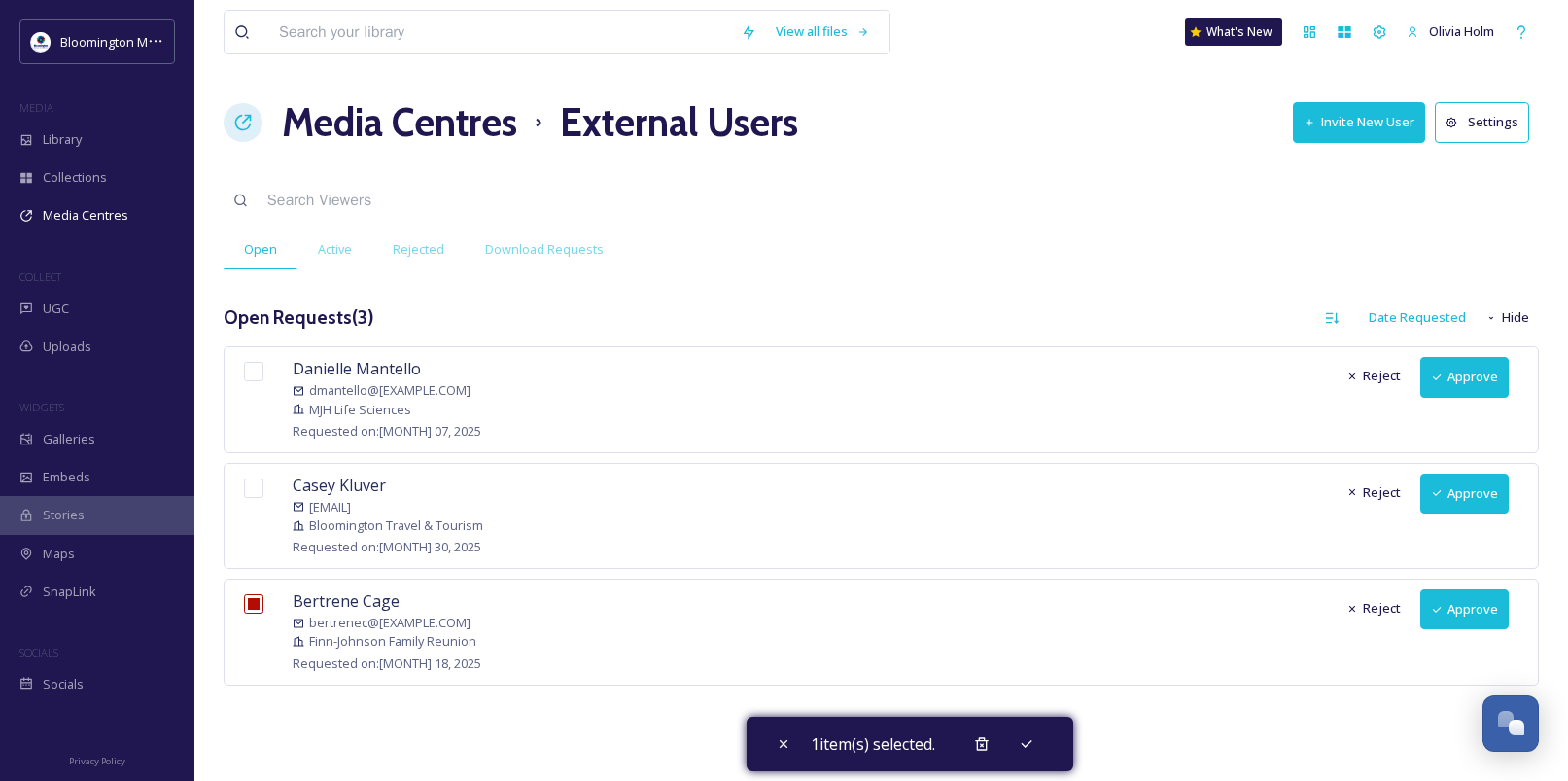 click at bounding box center (254, 488) 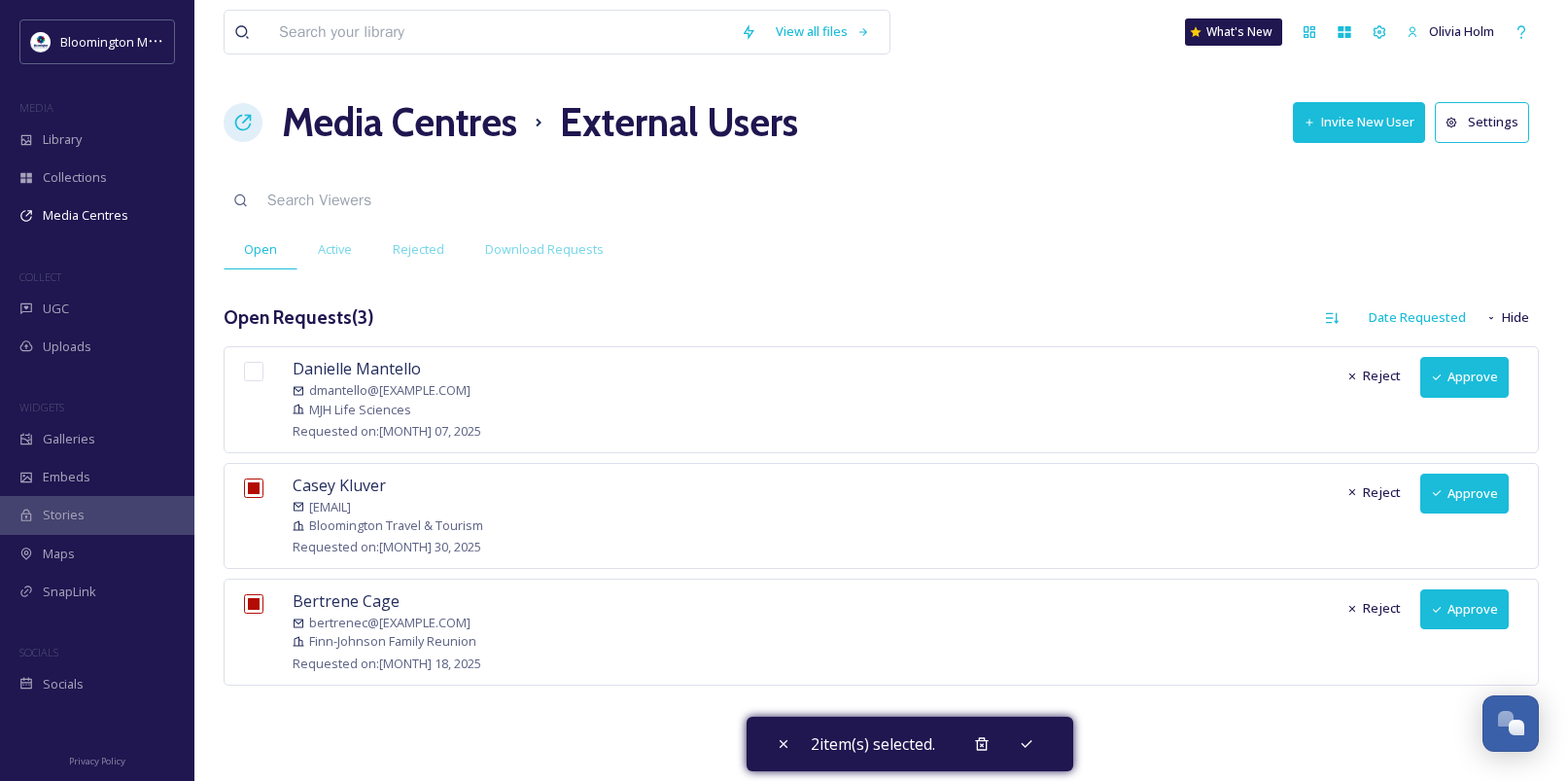 click at bounding box center [254, 372] 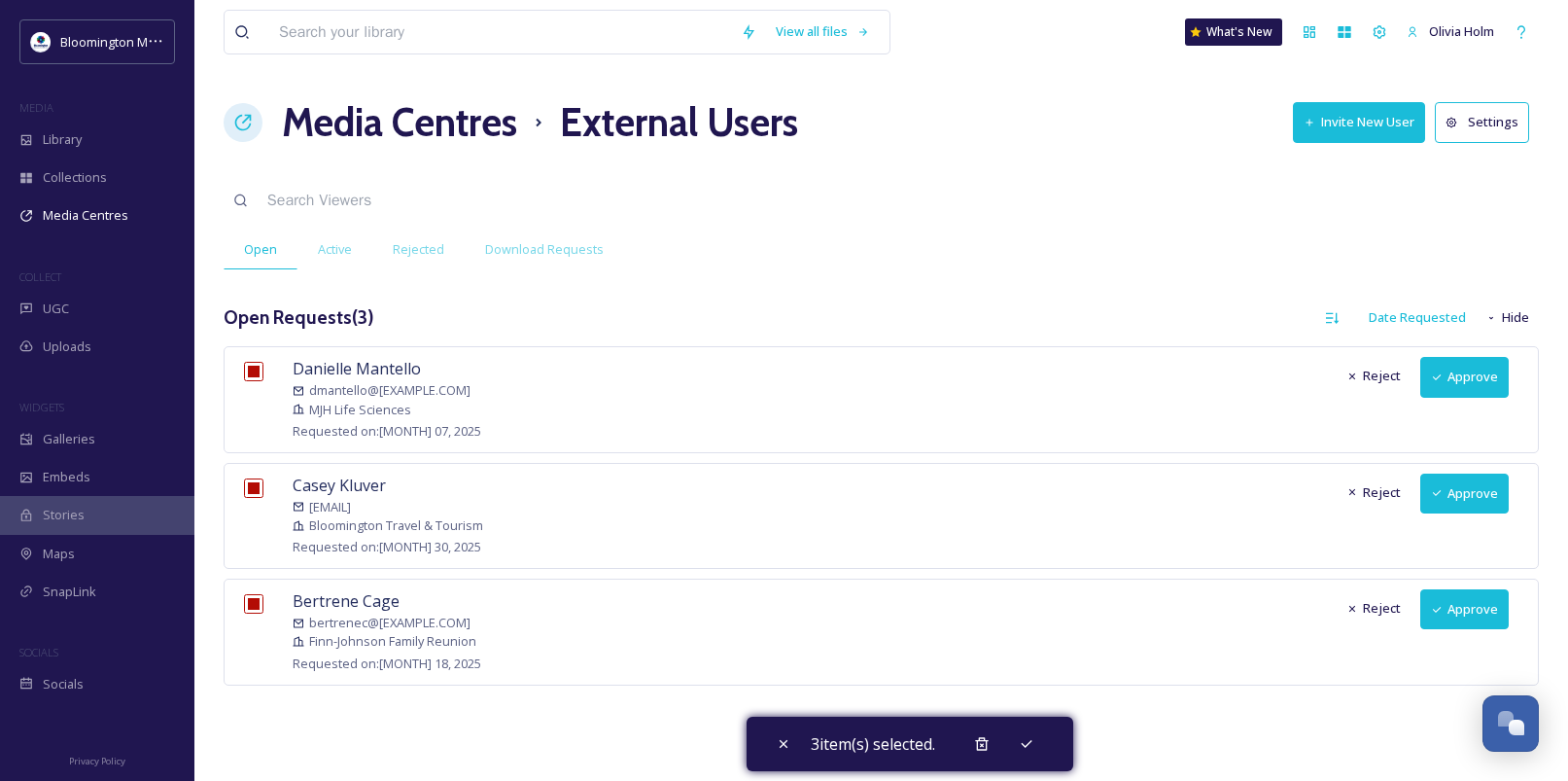 click at bounding box center (254, 372) 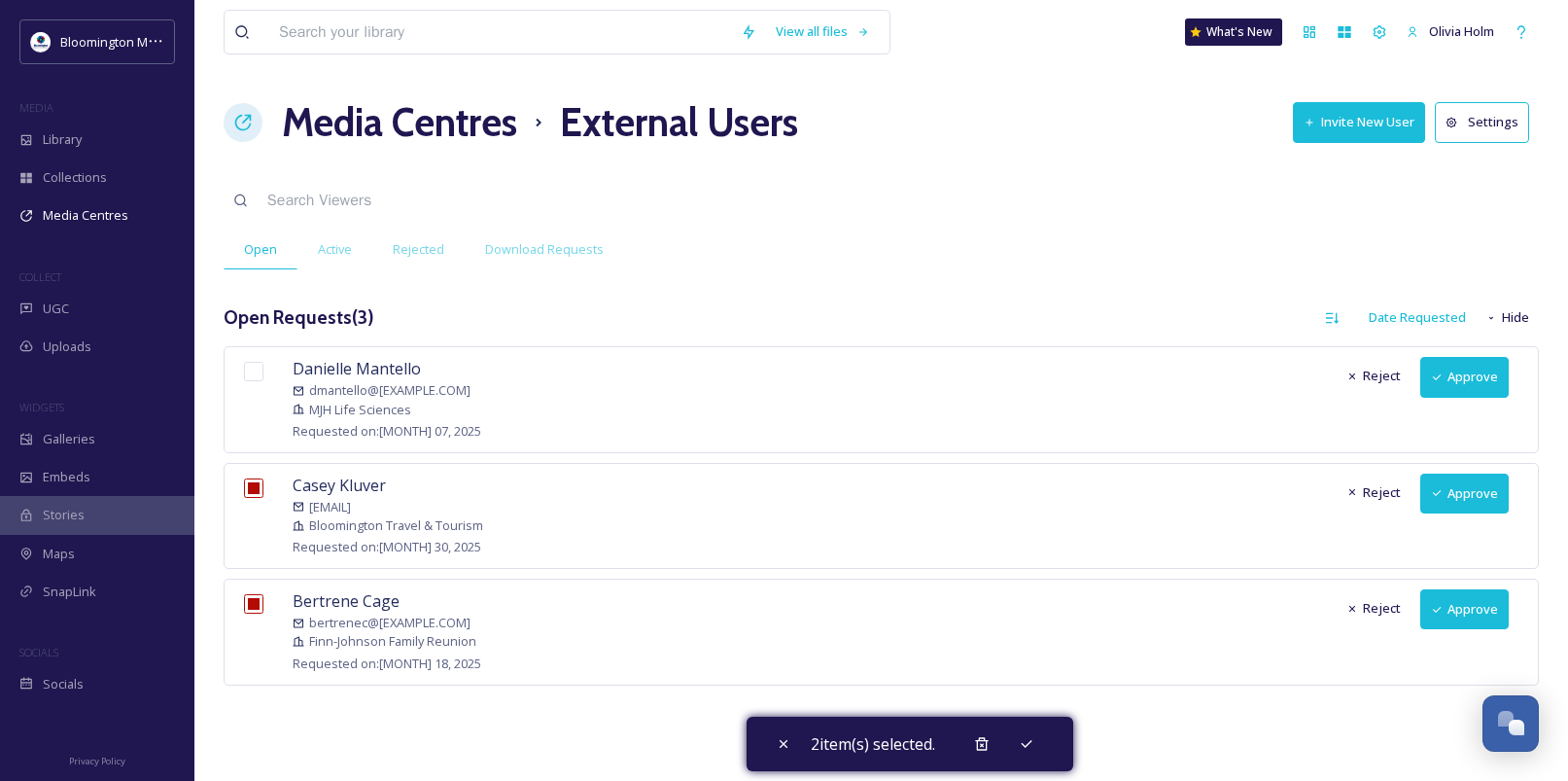click at bounding box center [254, 372] 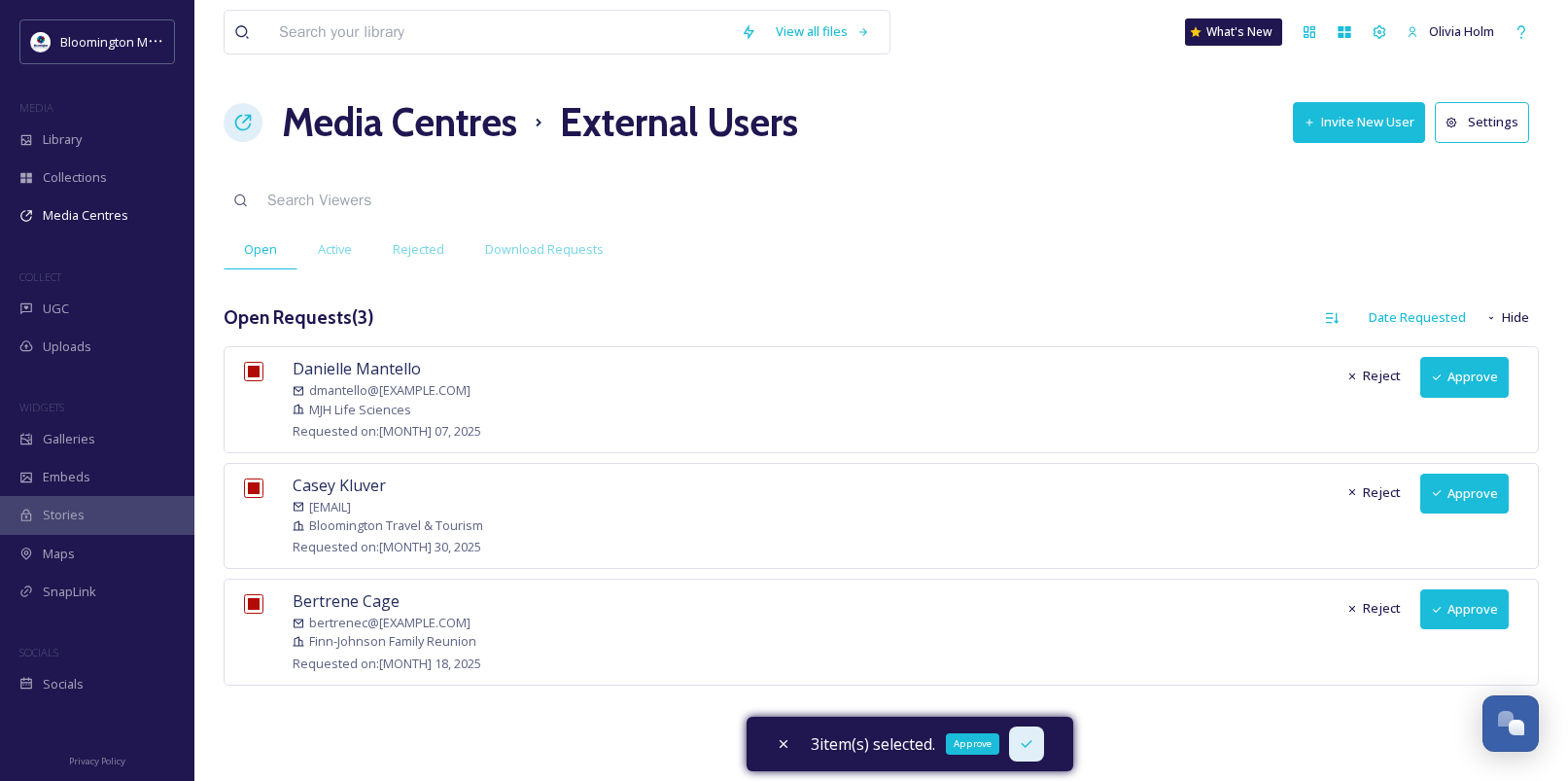 click 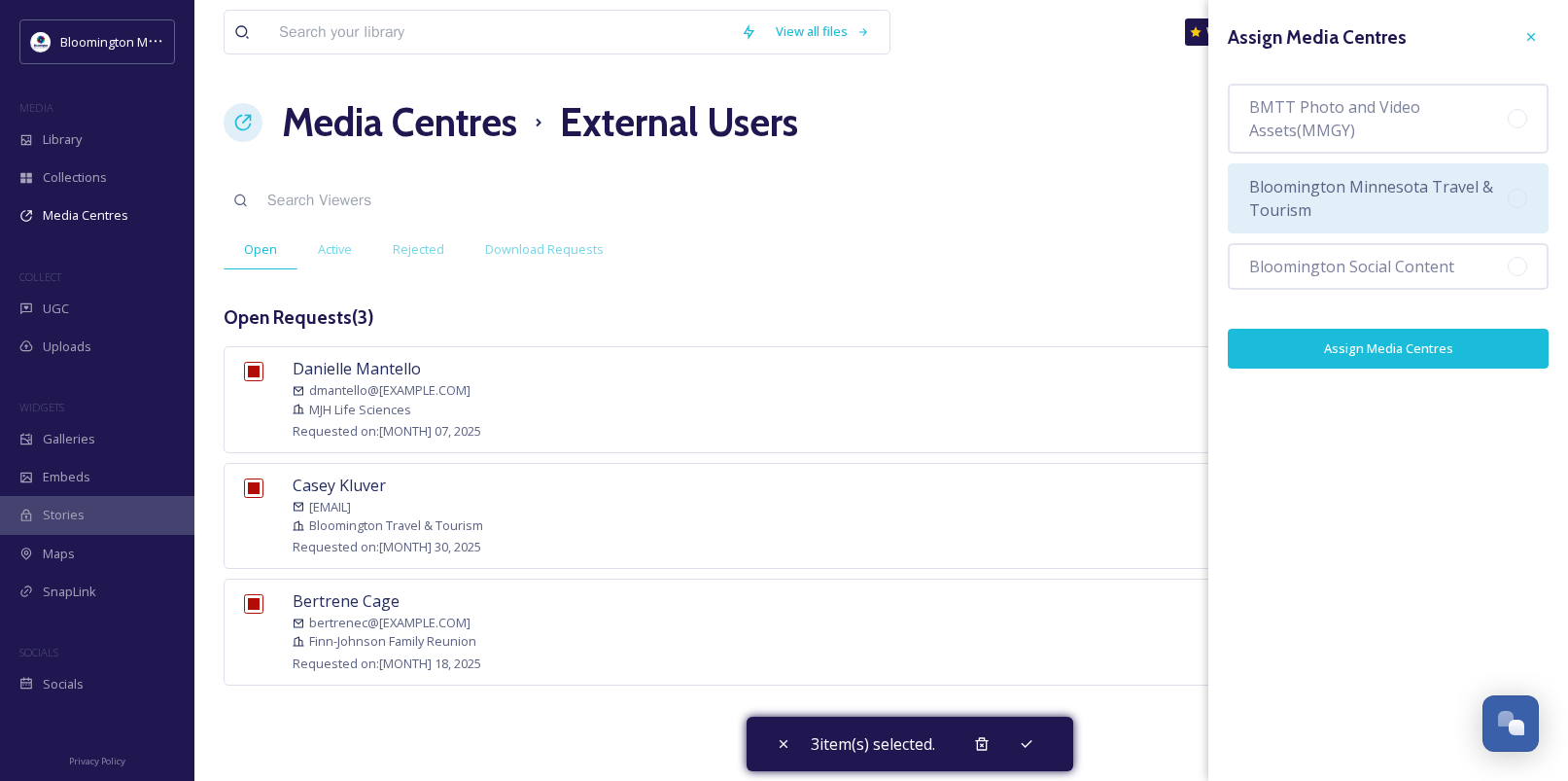 click on "Bloomington Minnesota Travel & Tourism" at bounding box center [1378, 198] 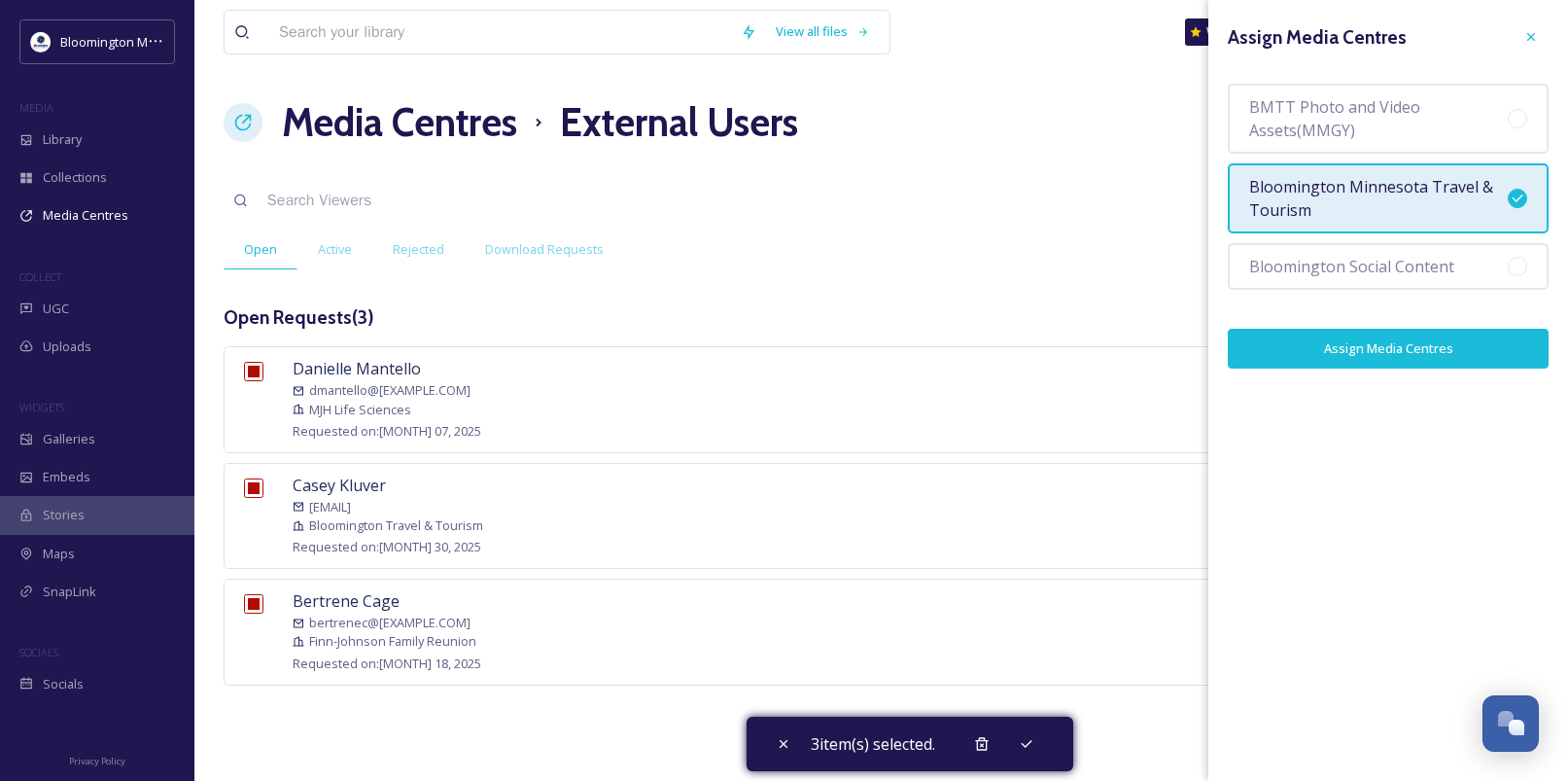 click on "Assign Media Centres" at bounding box center [1388, 348] 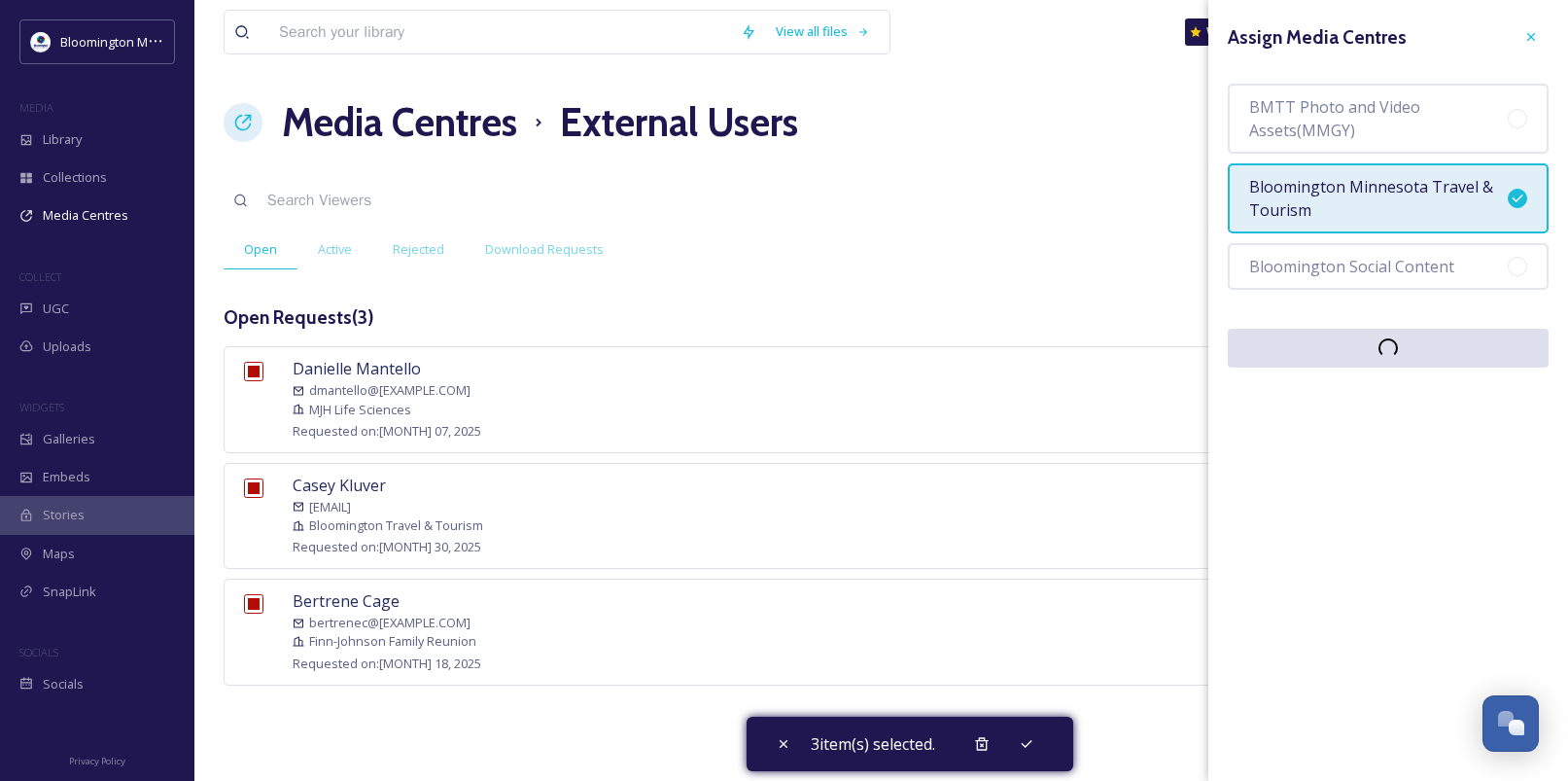 checkbox on "false" 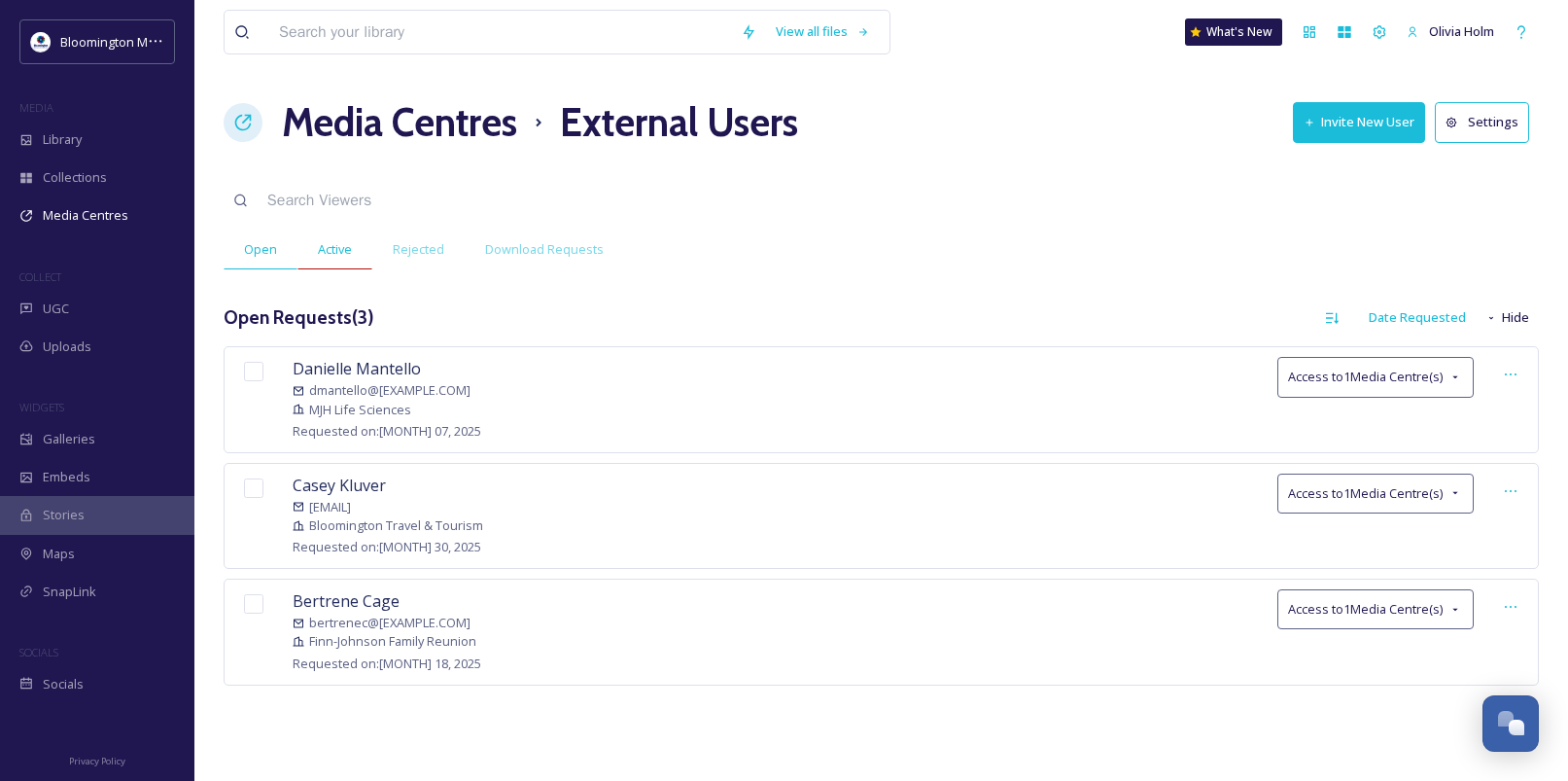 click on "Active" at bounding box center (334, 249) 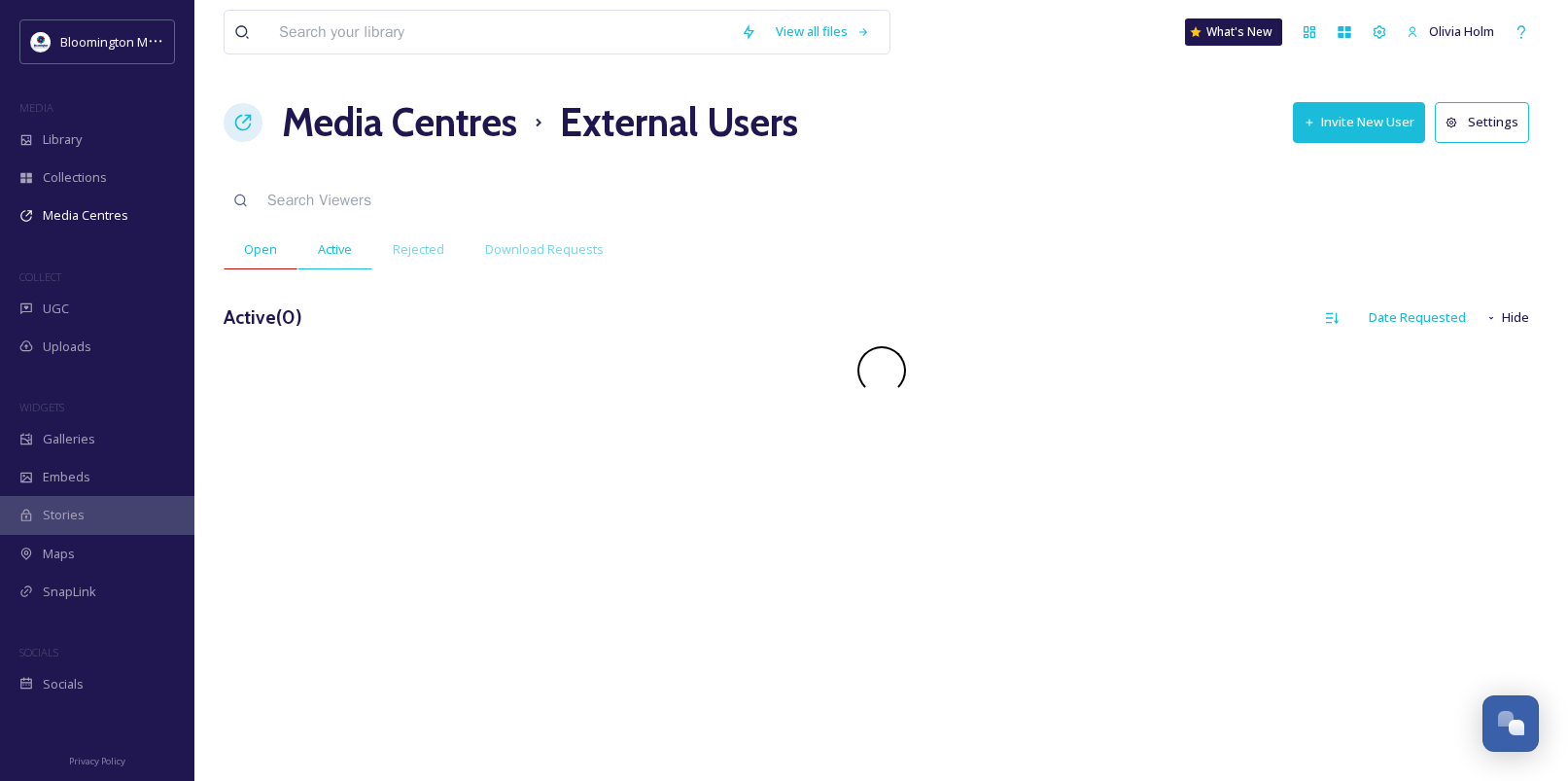 click on "Open" at bounding box center (261, 249) 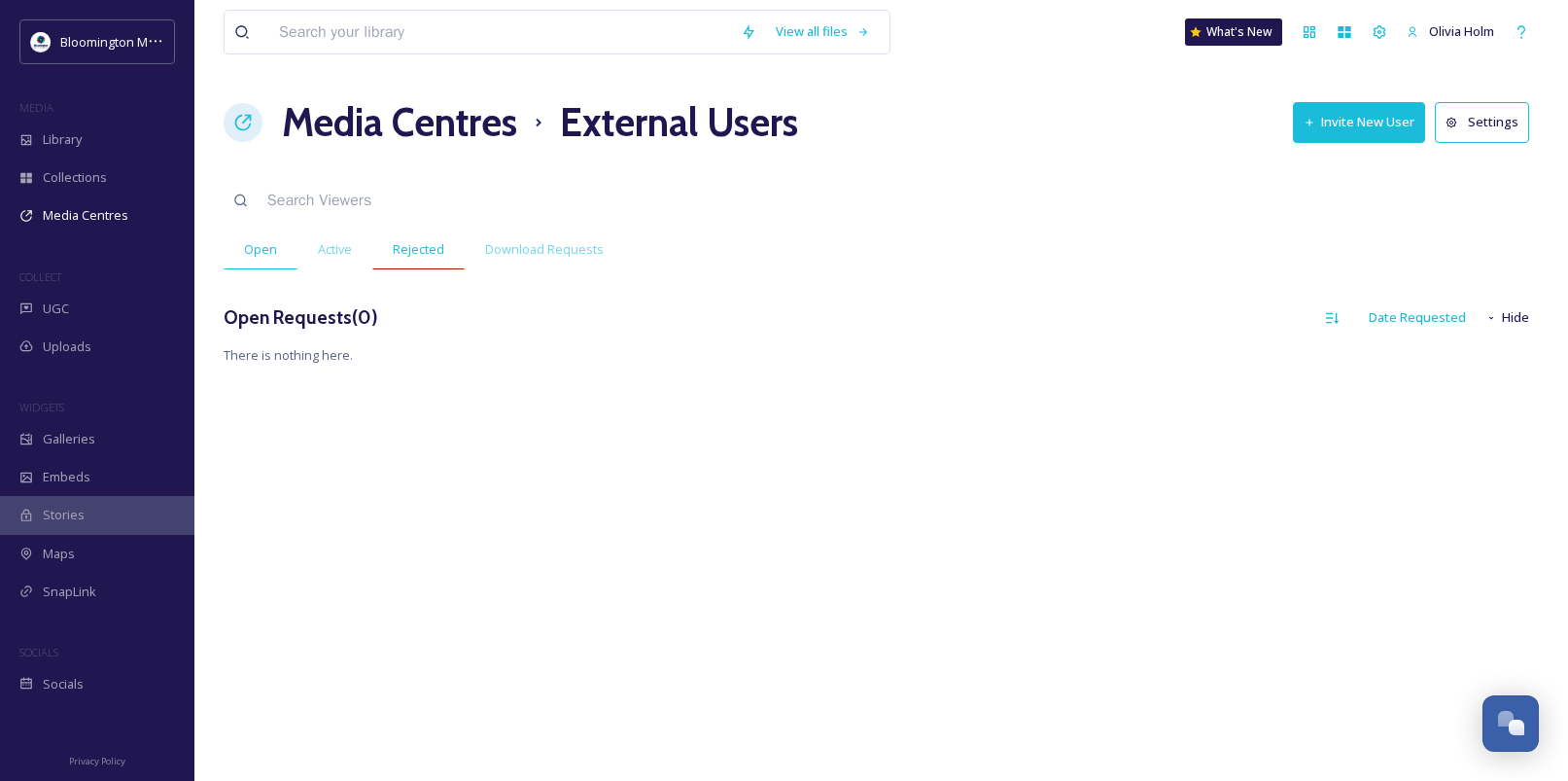 click on "Rejected" at bounding box center [418, 249] 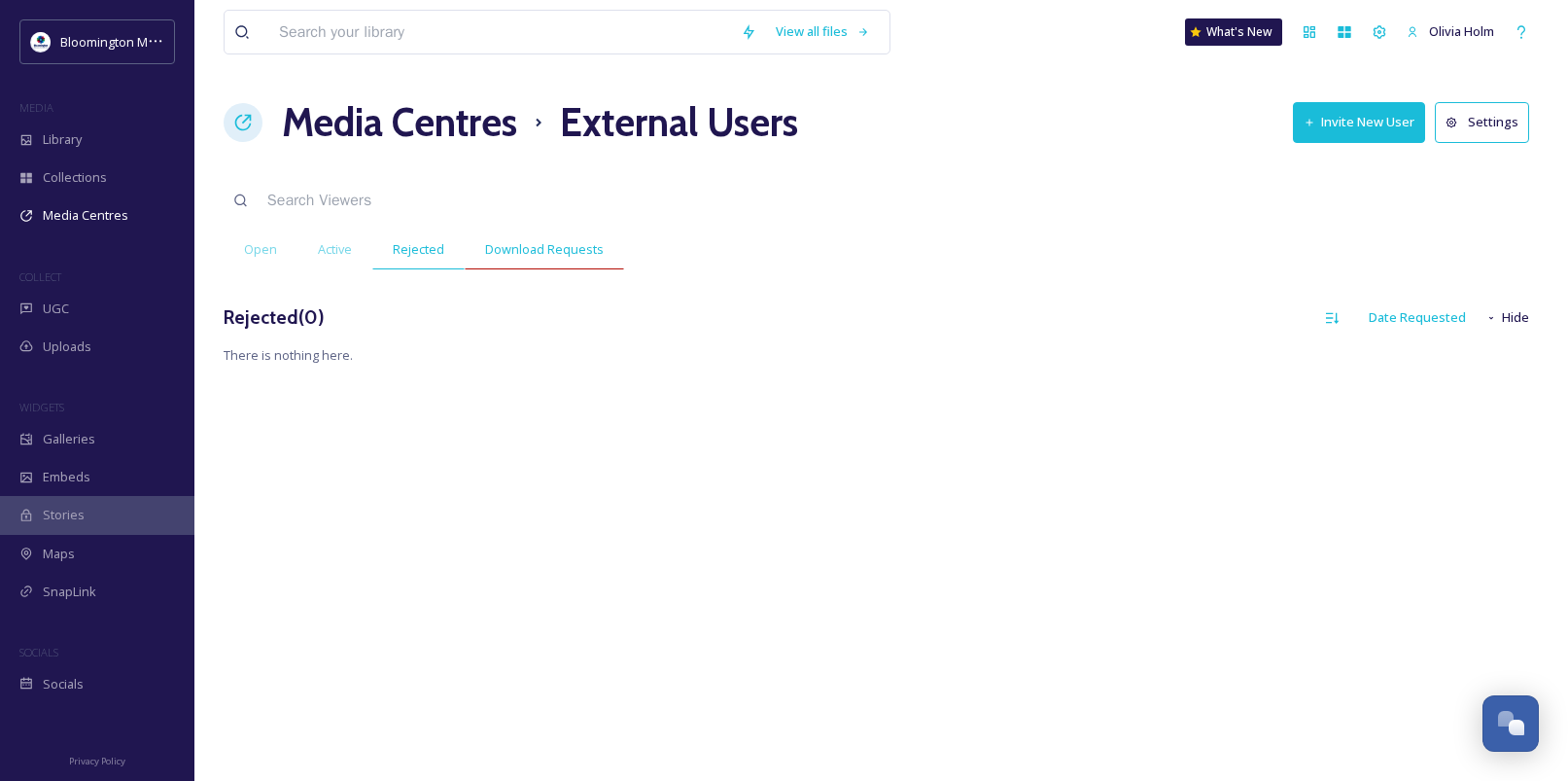 click on "Download Requests" at bounding box center (544, 249) 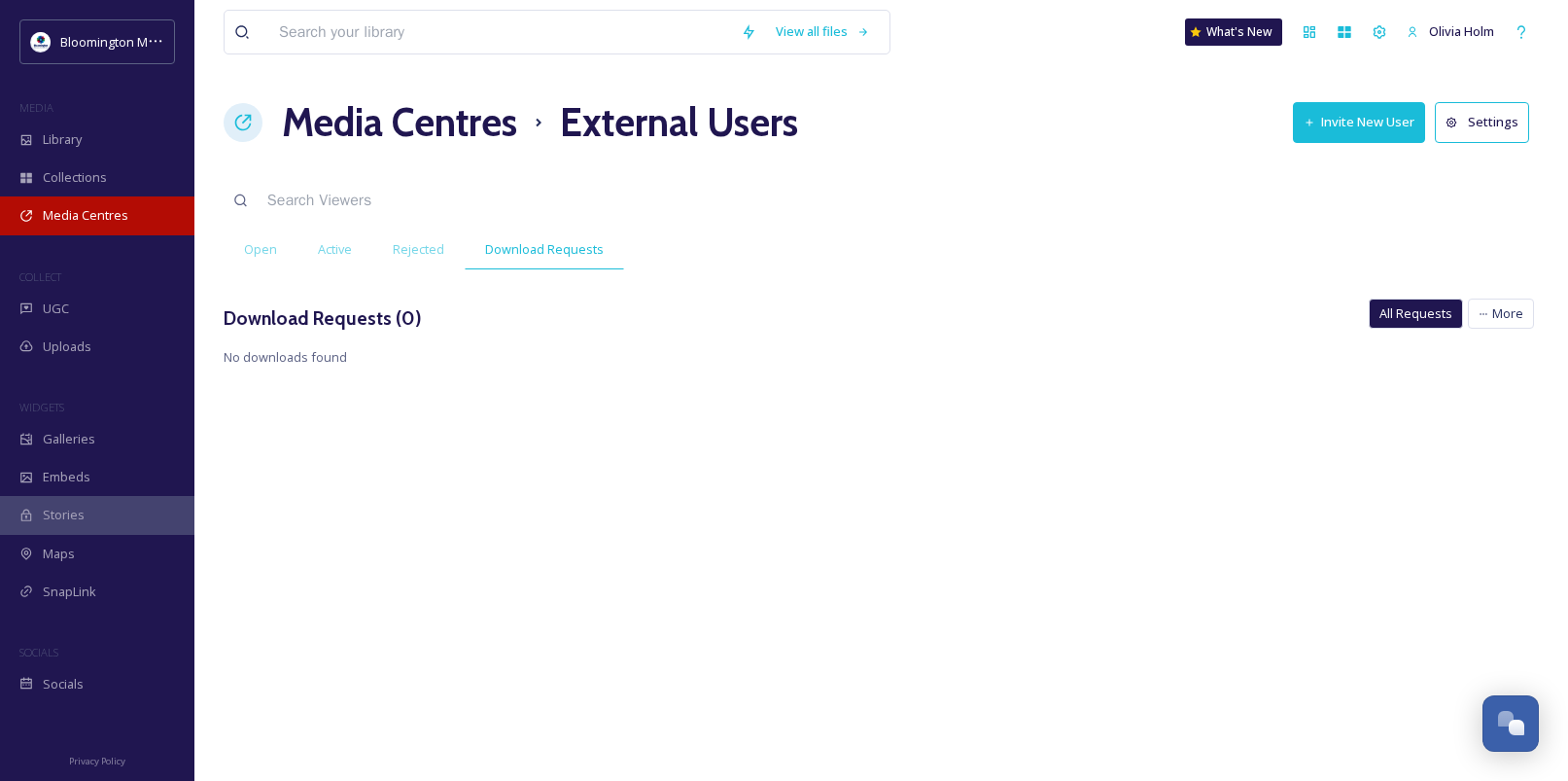 click on "Media Centres" at bounding box center (97, 215) 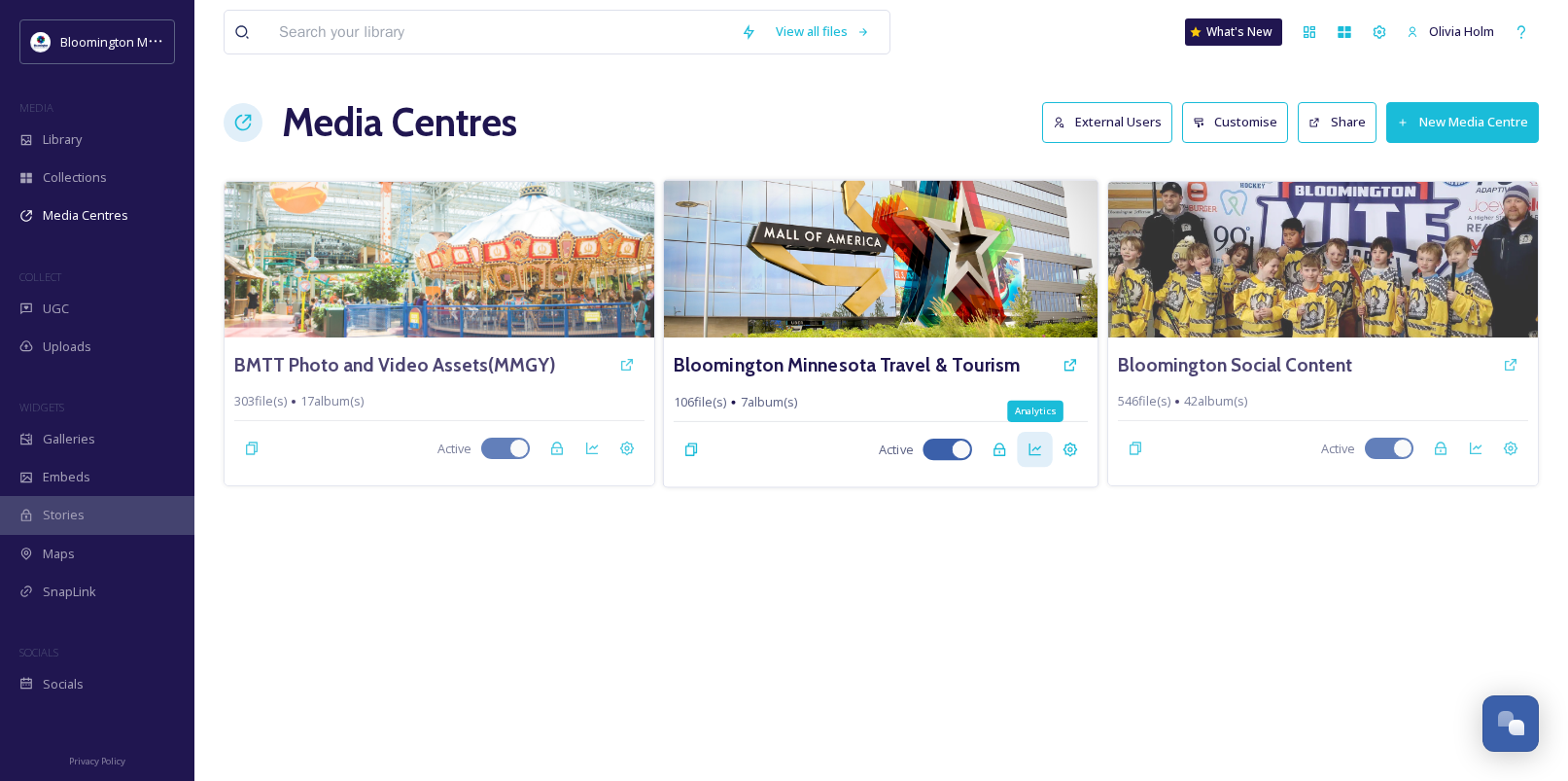click 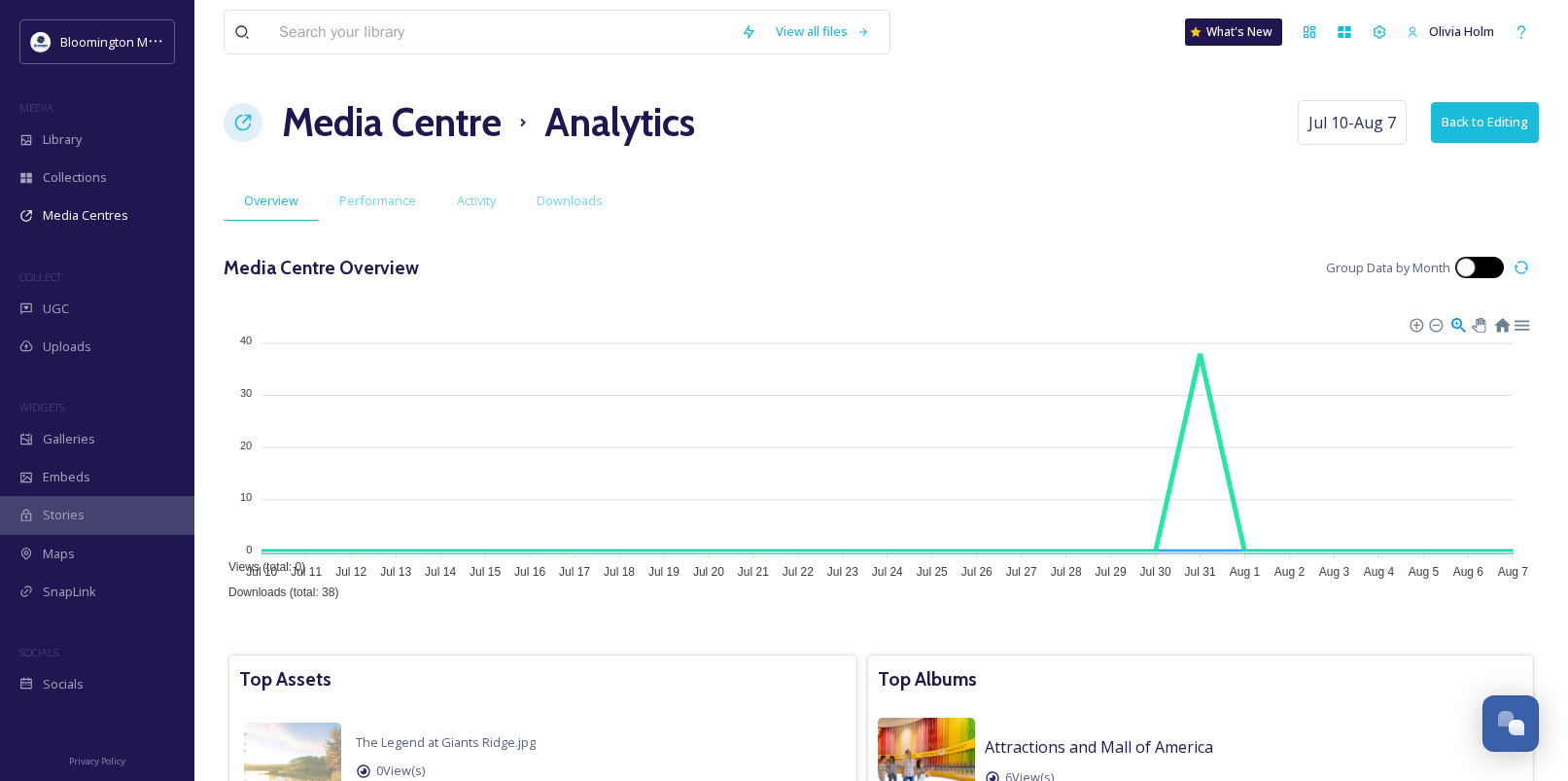 click at bounding box center [1466, 267] 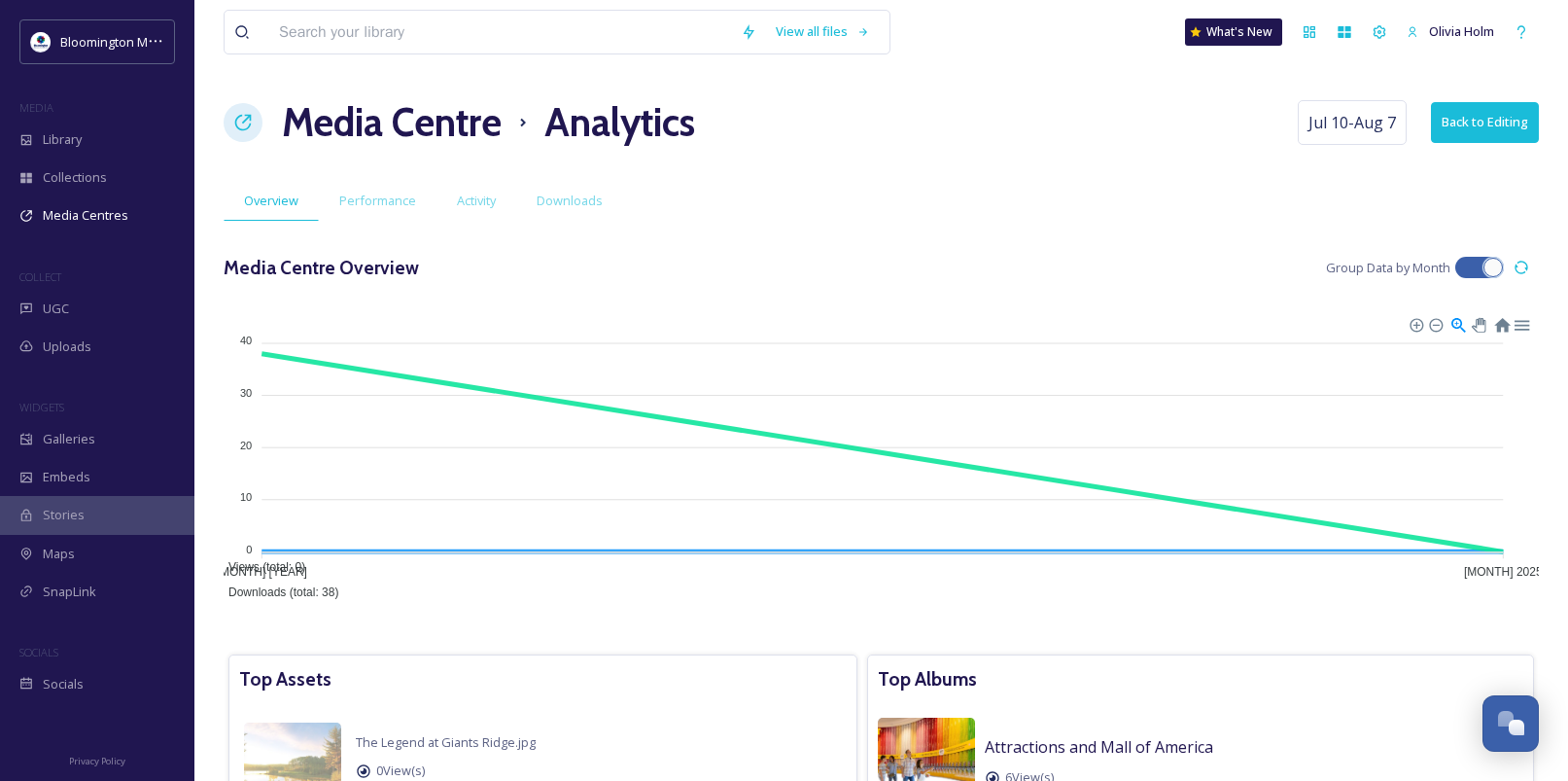 click at bounding box center (1493, 267) 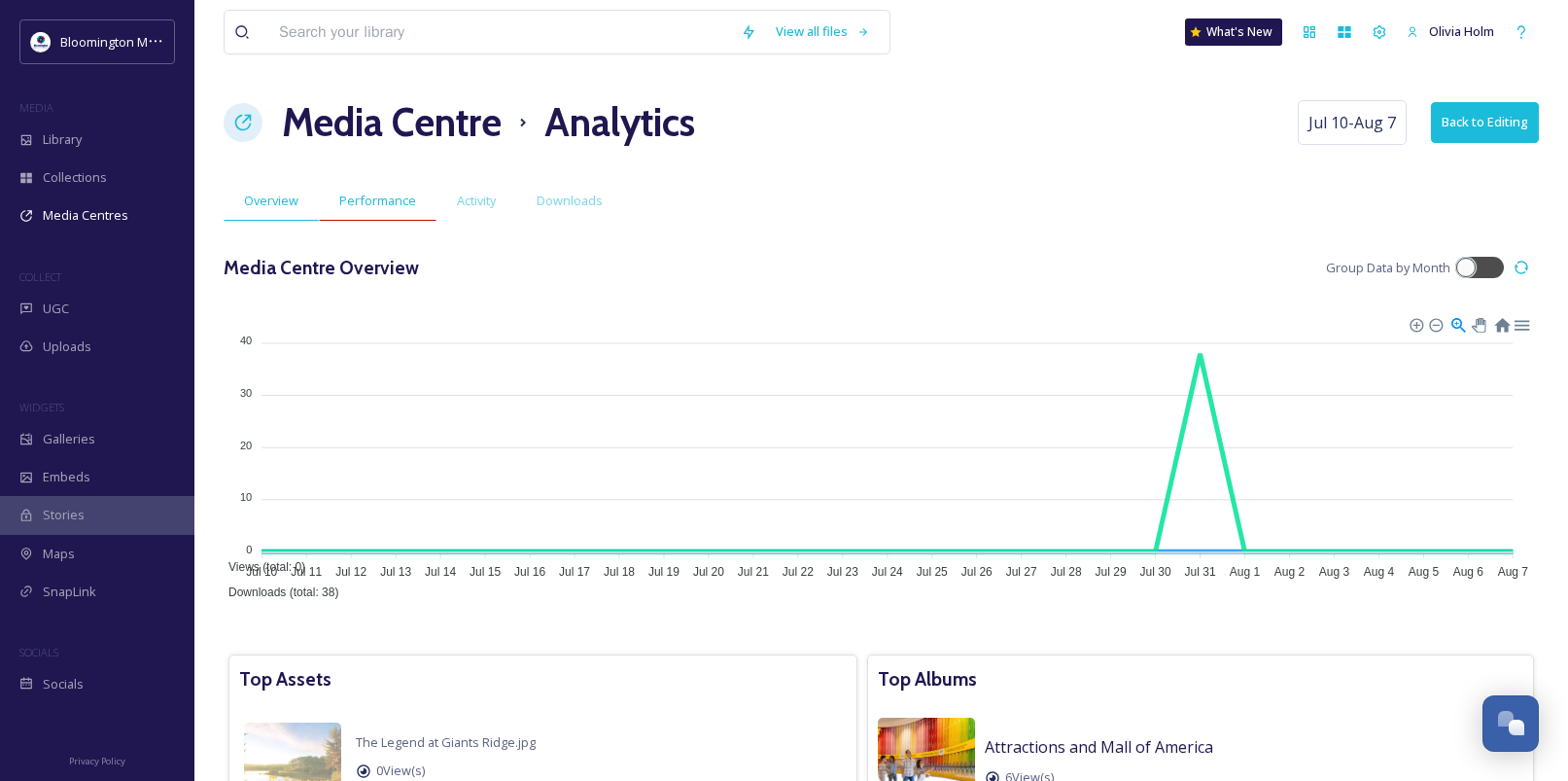 click on "Performance" at bounding box center (377, 200) 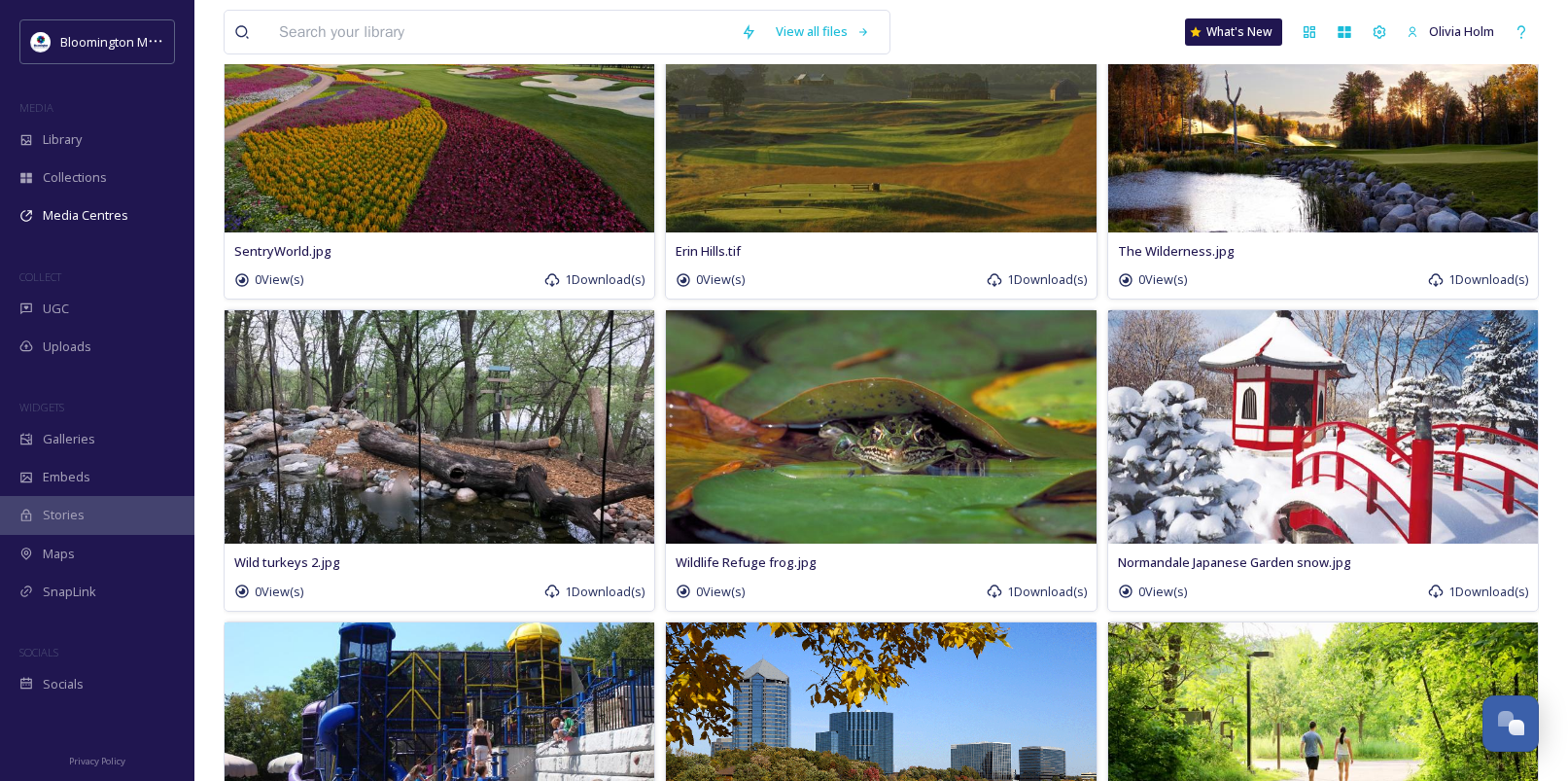 scroll, scrollTop: 0, scrollLeft: 0, axis: both 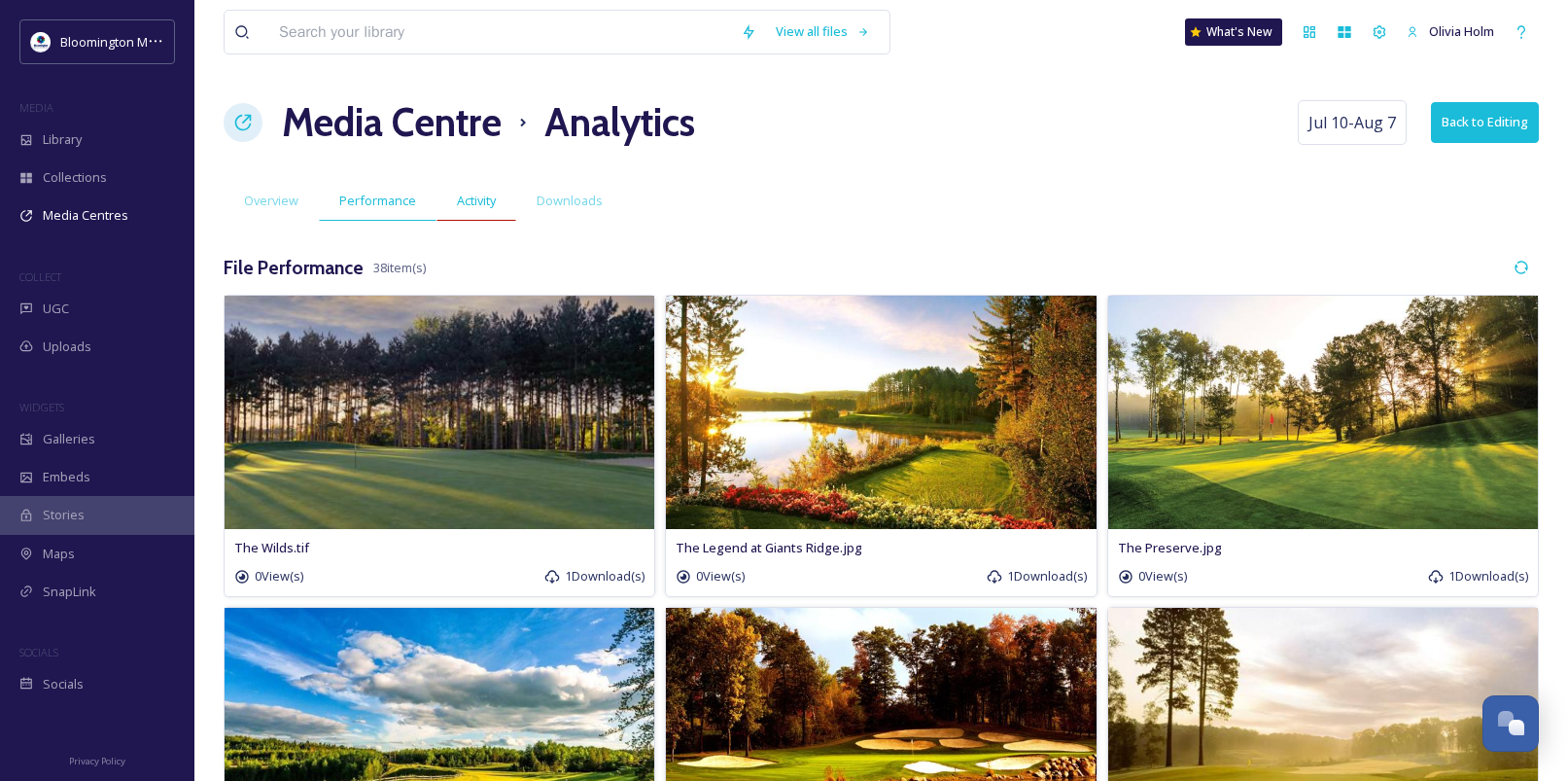 click on "Activity" at bounding box center (476, 200) 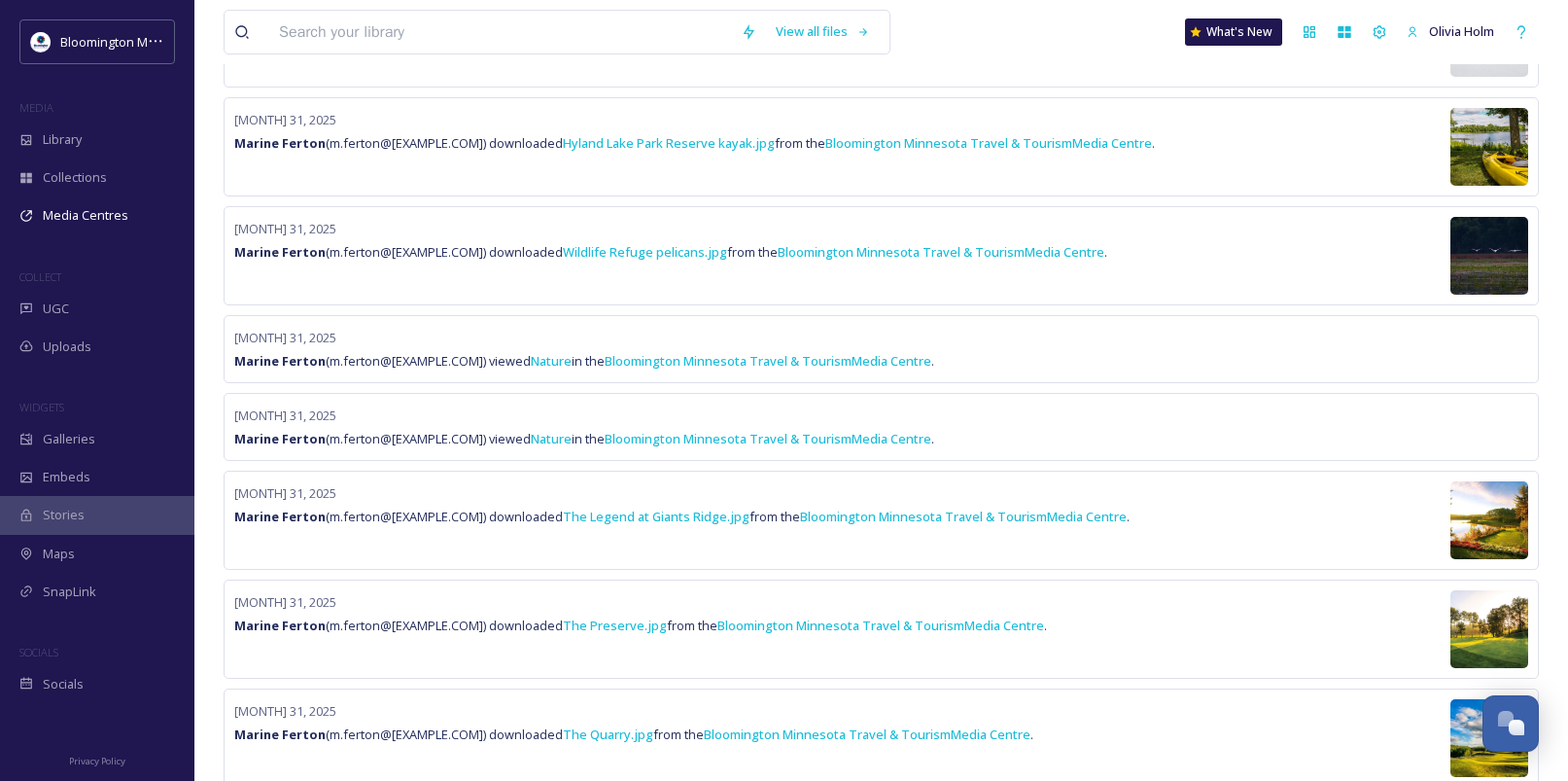 scroll, scrollTop: 0, scrollLeft: 0, axis: both 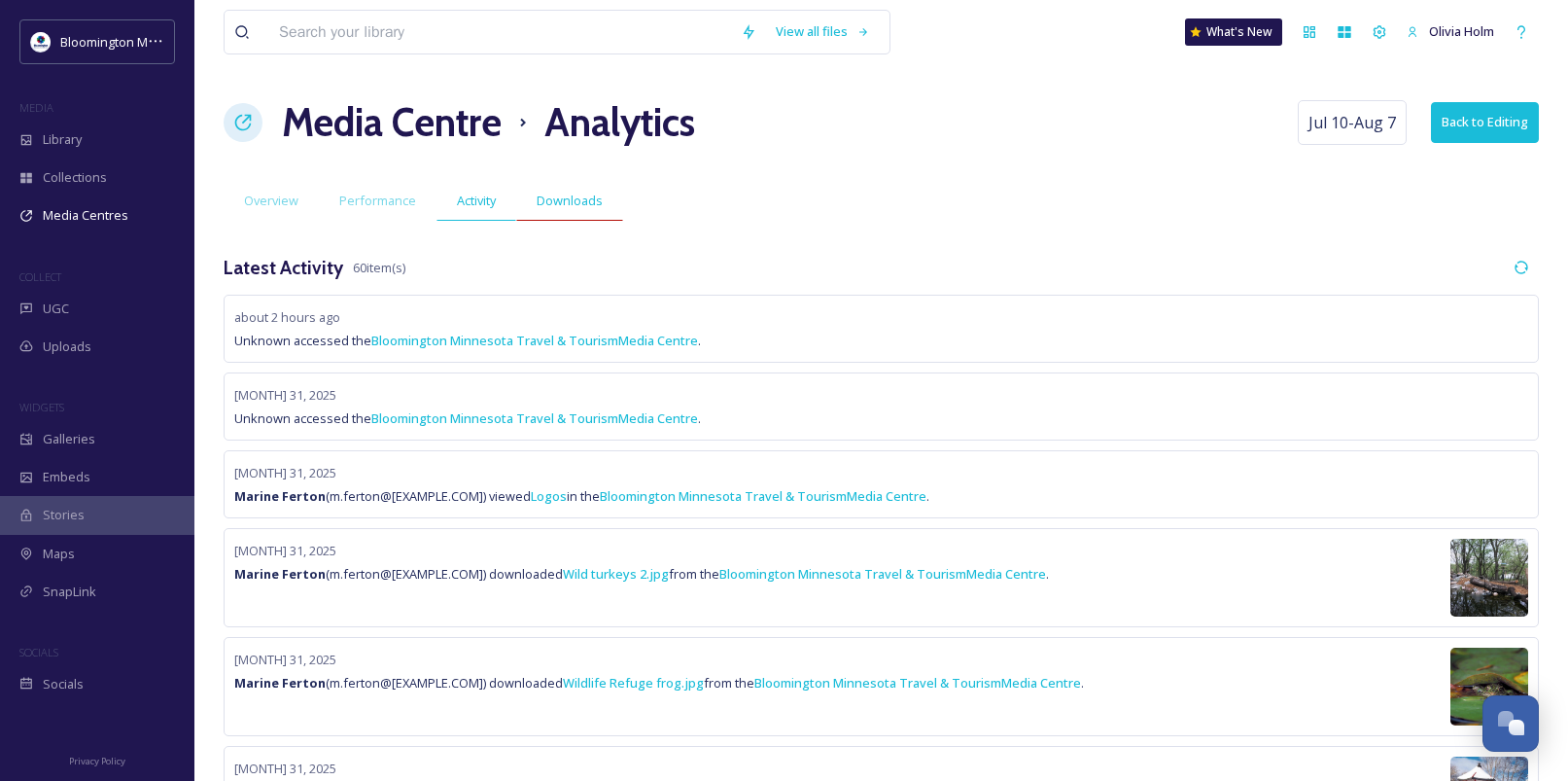 click on "Downloads" at bounding box center (570, 200) 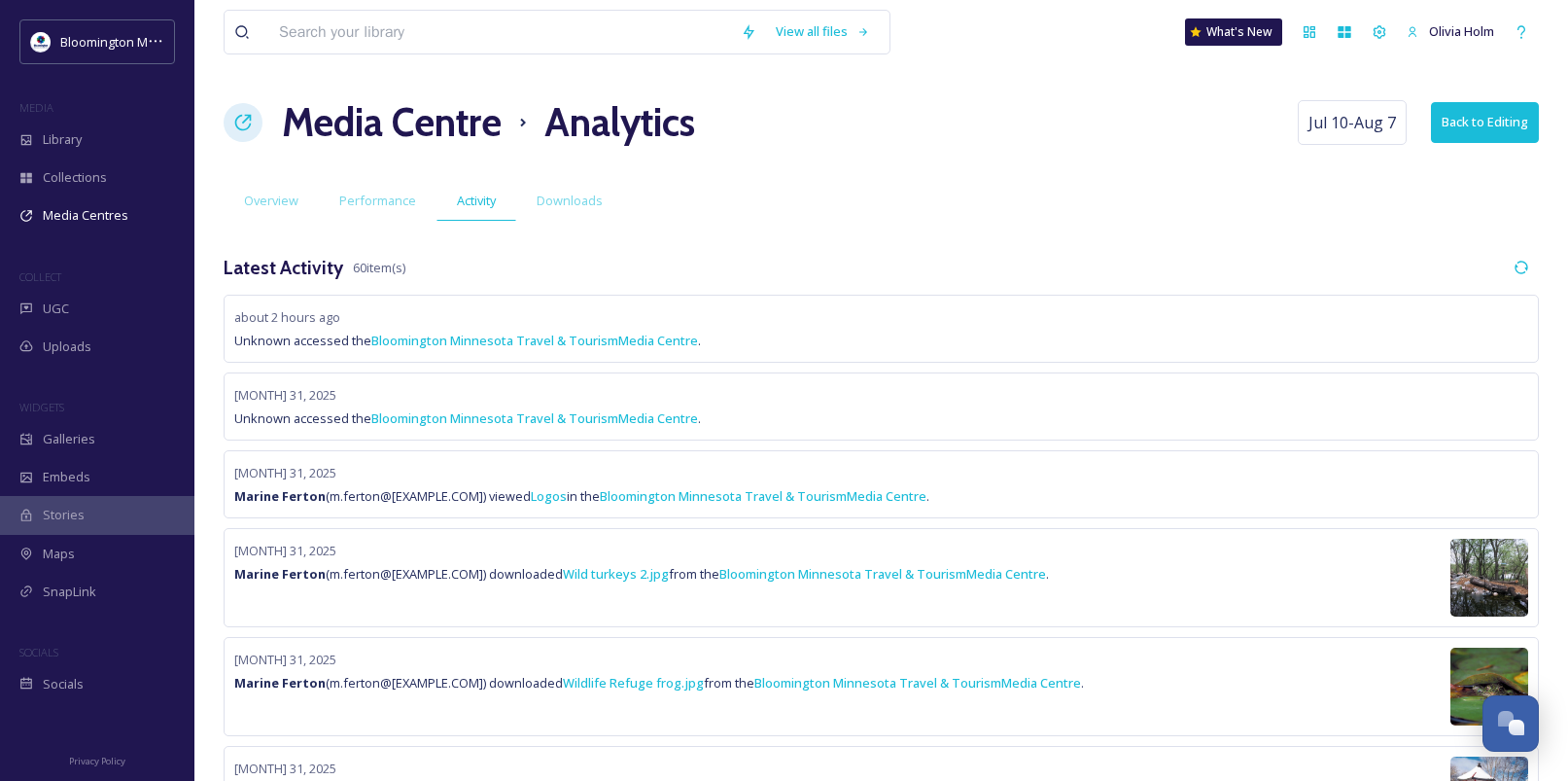 scroll, scrollTop: 1, scrollLeft: 0, axis: vertical 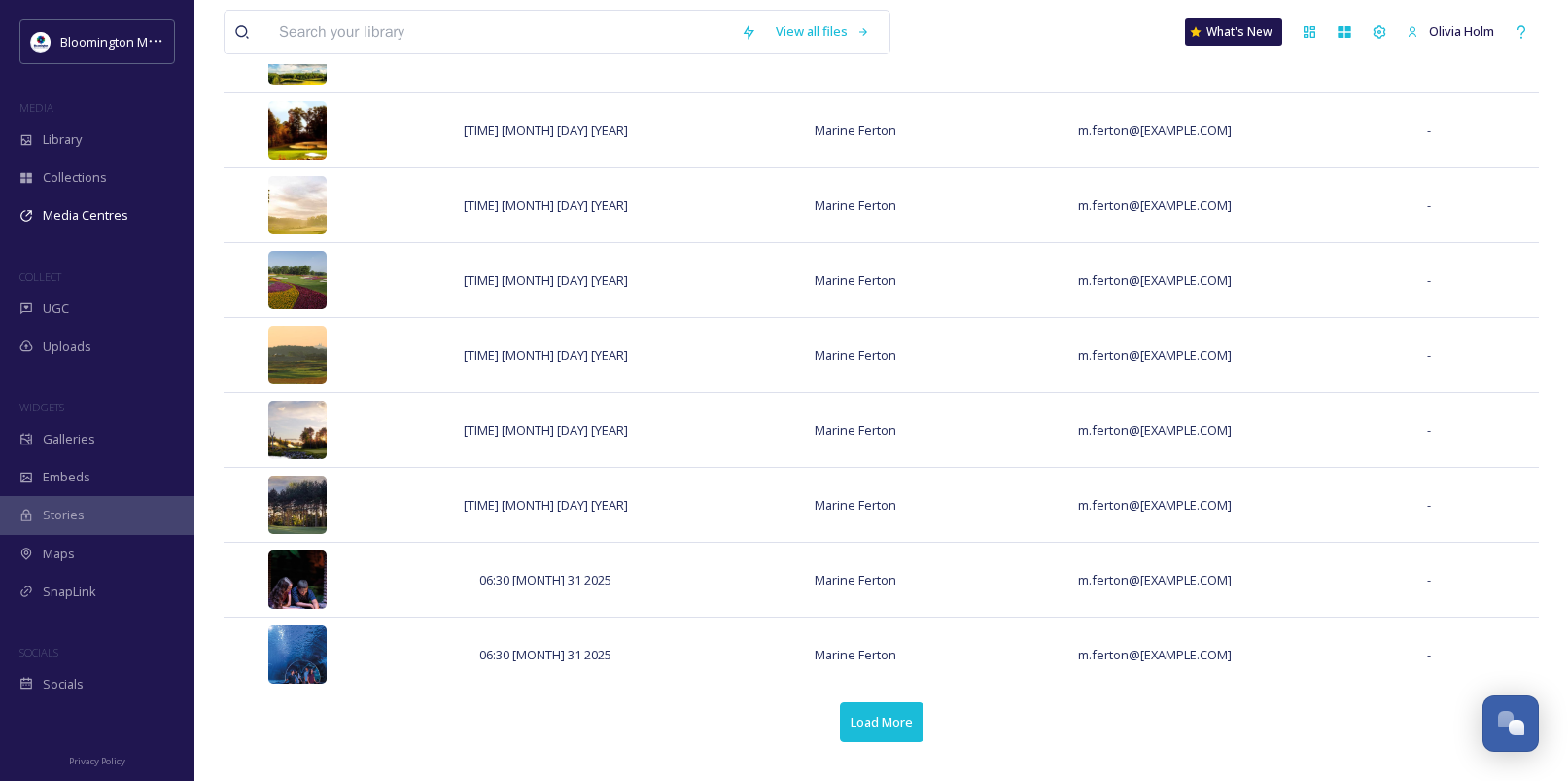click on "Load More" at bounding box center [882, 722] 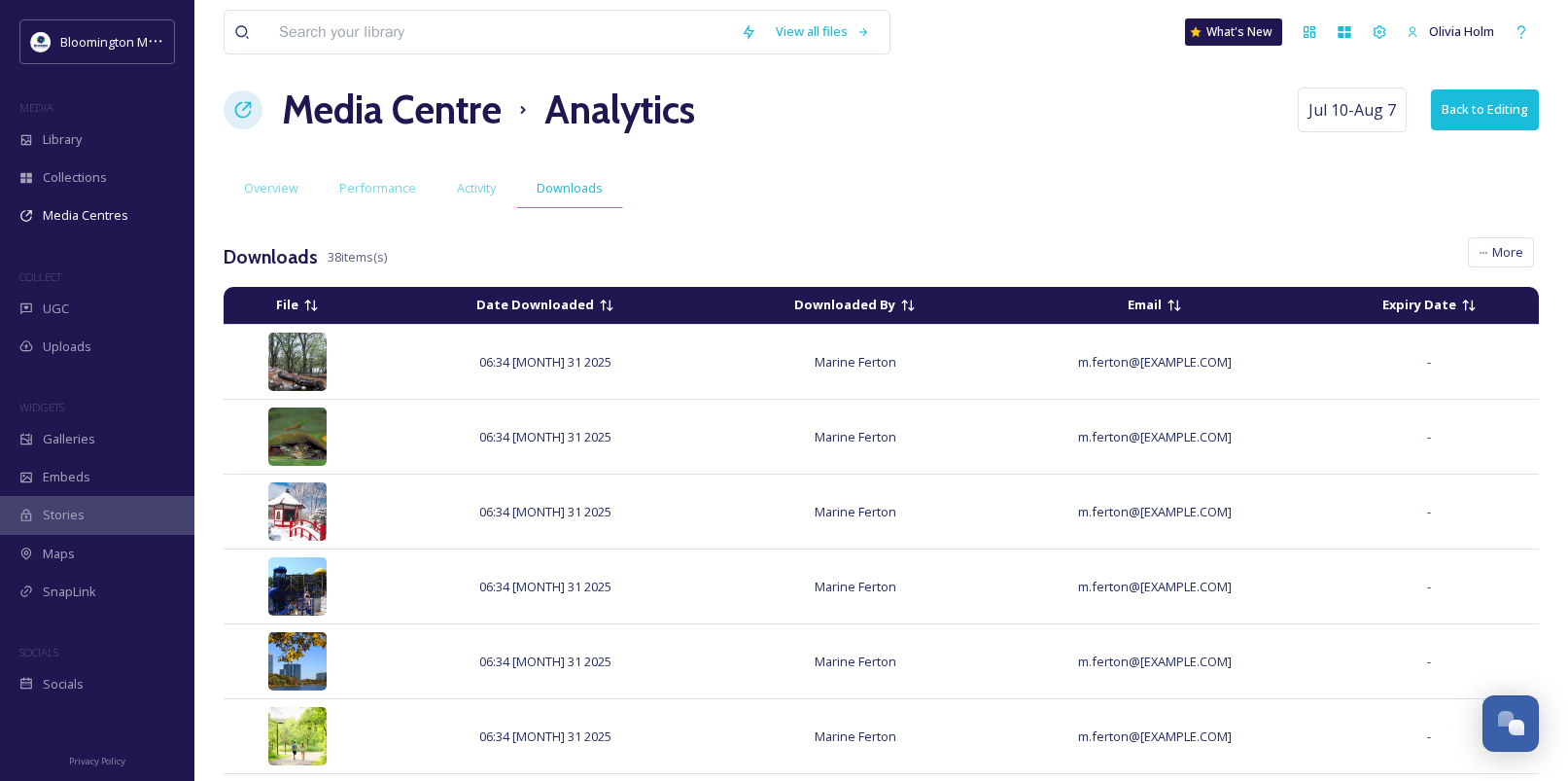 scroll, scrollTop: 0, scrollLeft: 0, axis: both 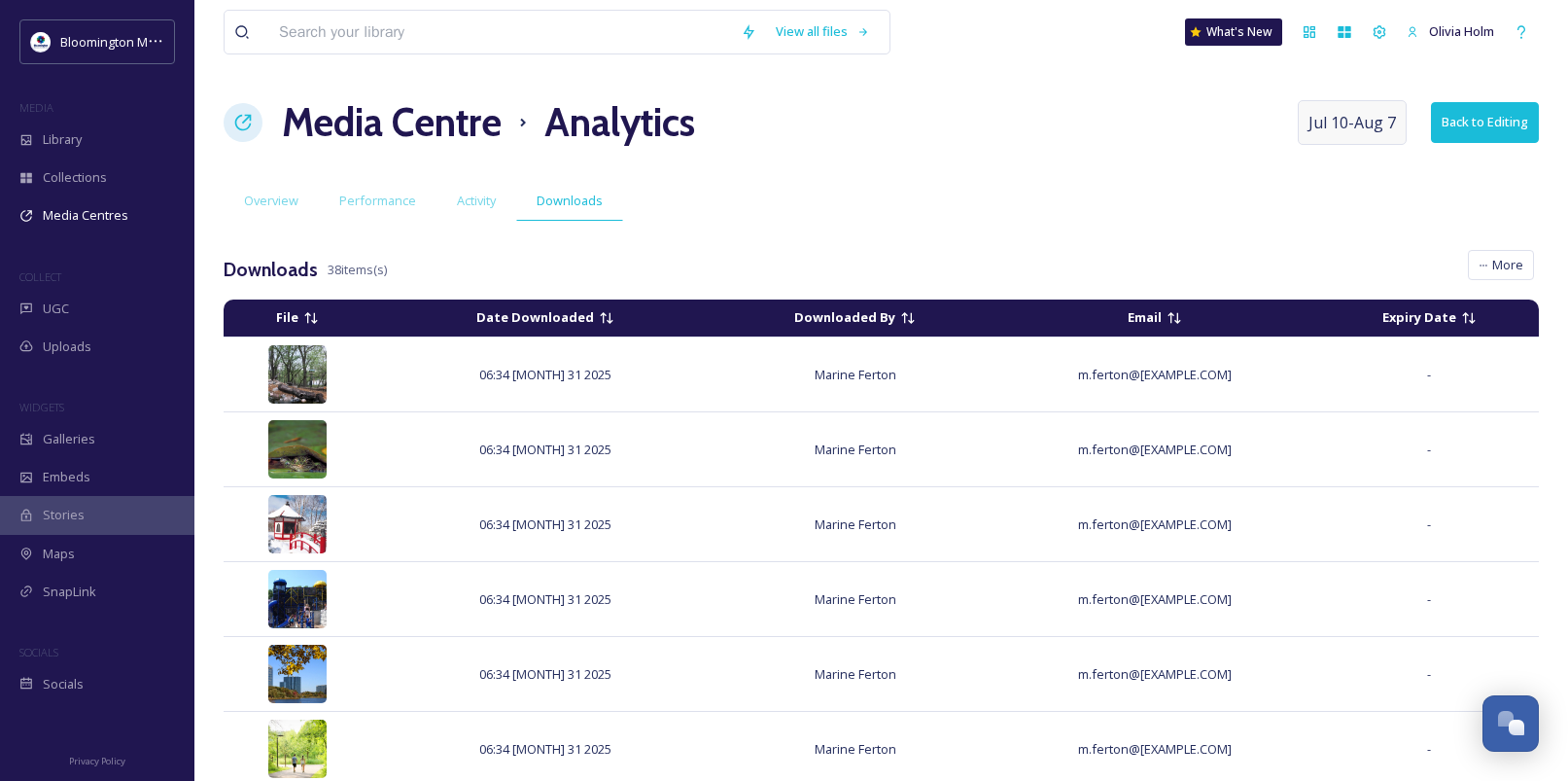 click on "[MONTH] 10  -  [MONTH] 7" at bounding box center [1352, 123] 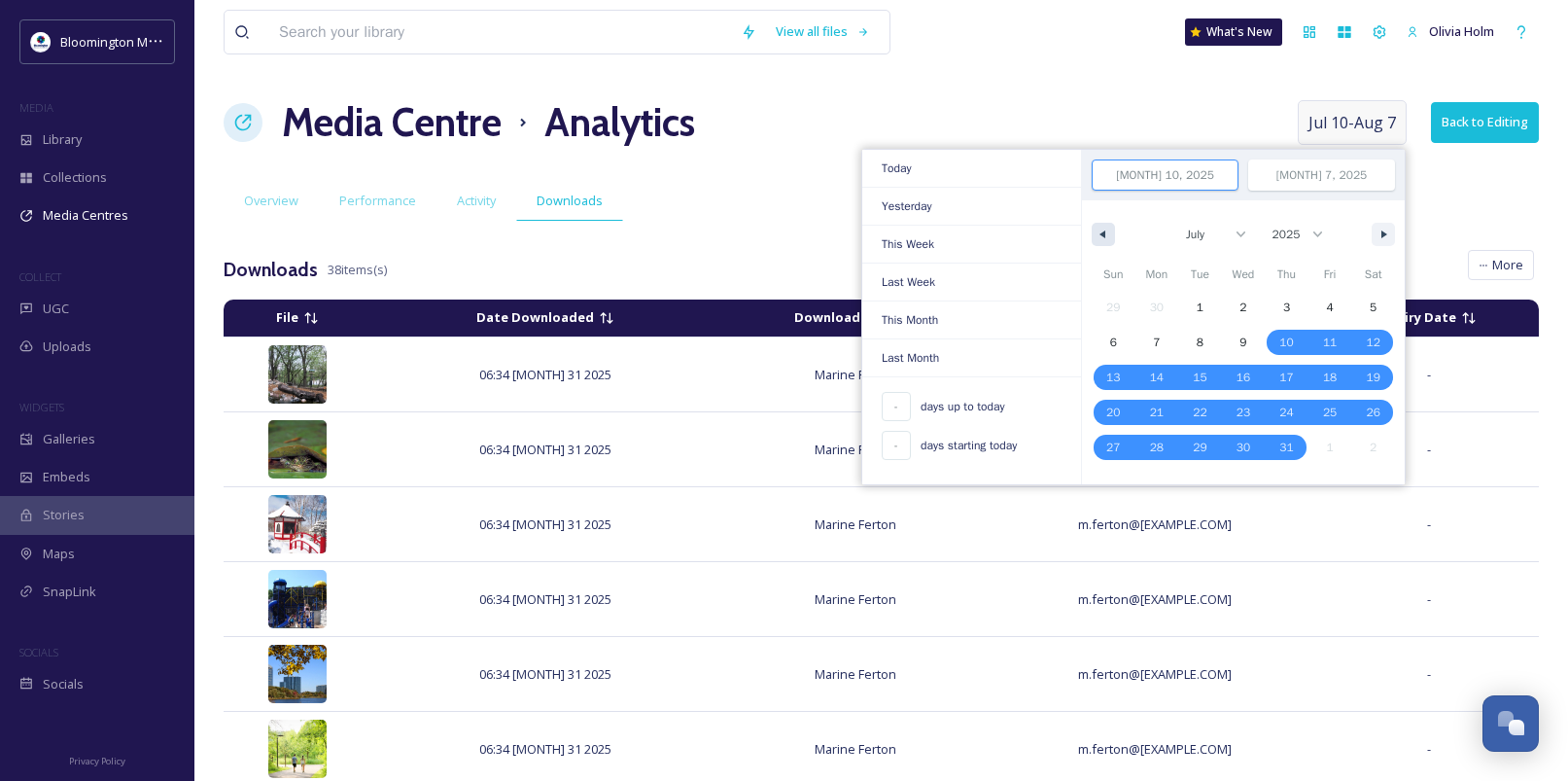 click at bounding box center (1100, 234) 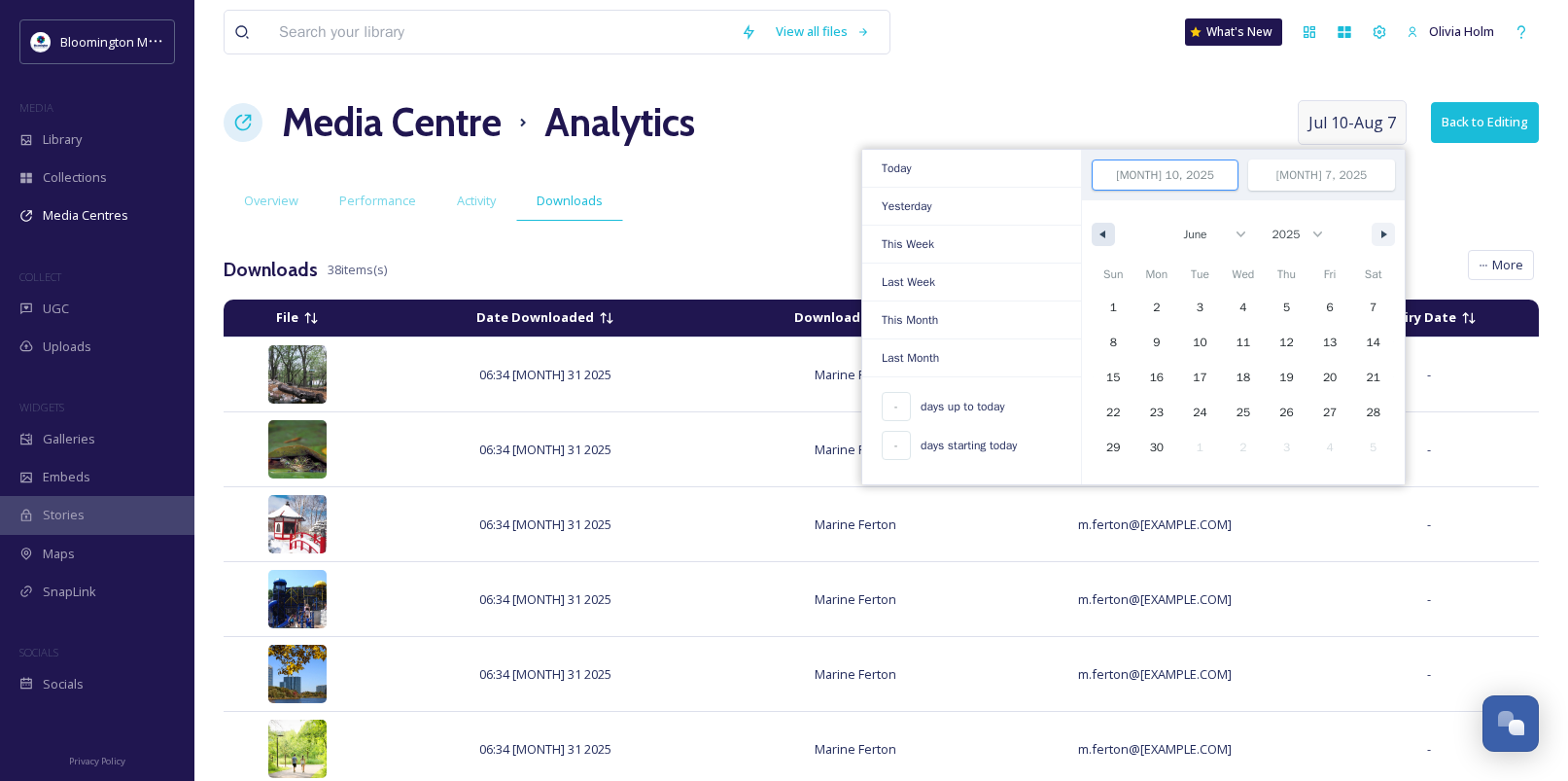 click at bounding box center [1100, 234] 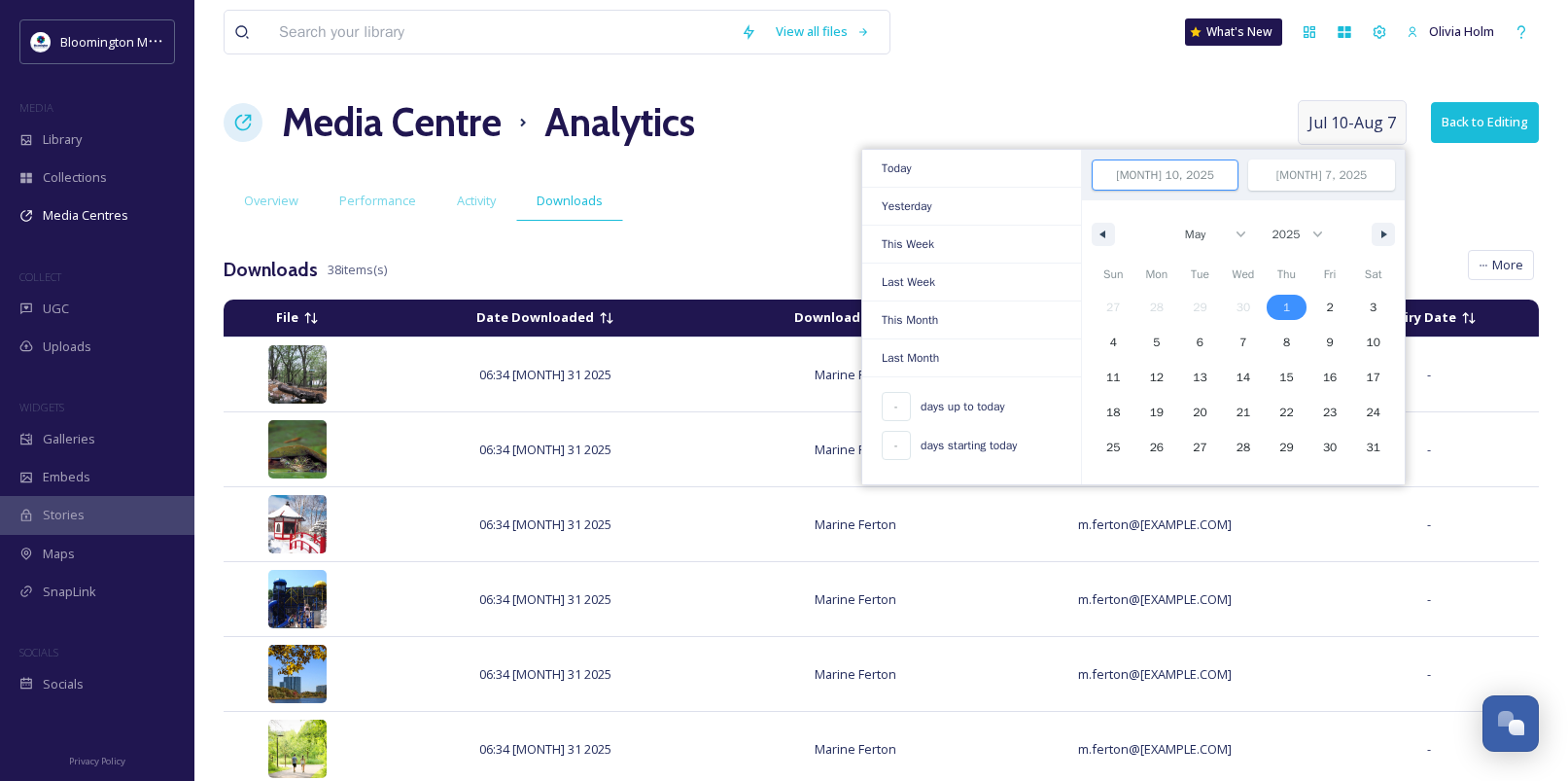 click on "1" at bounding box center [1286, 307] 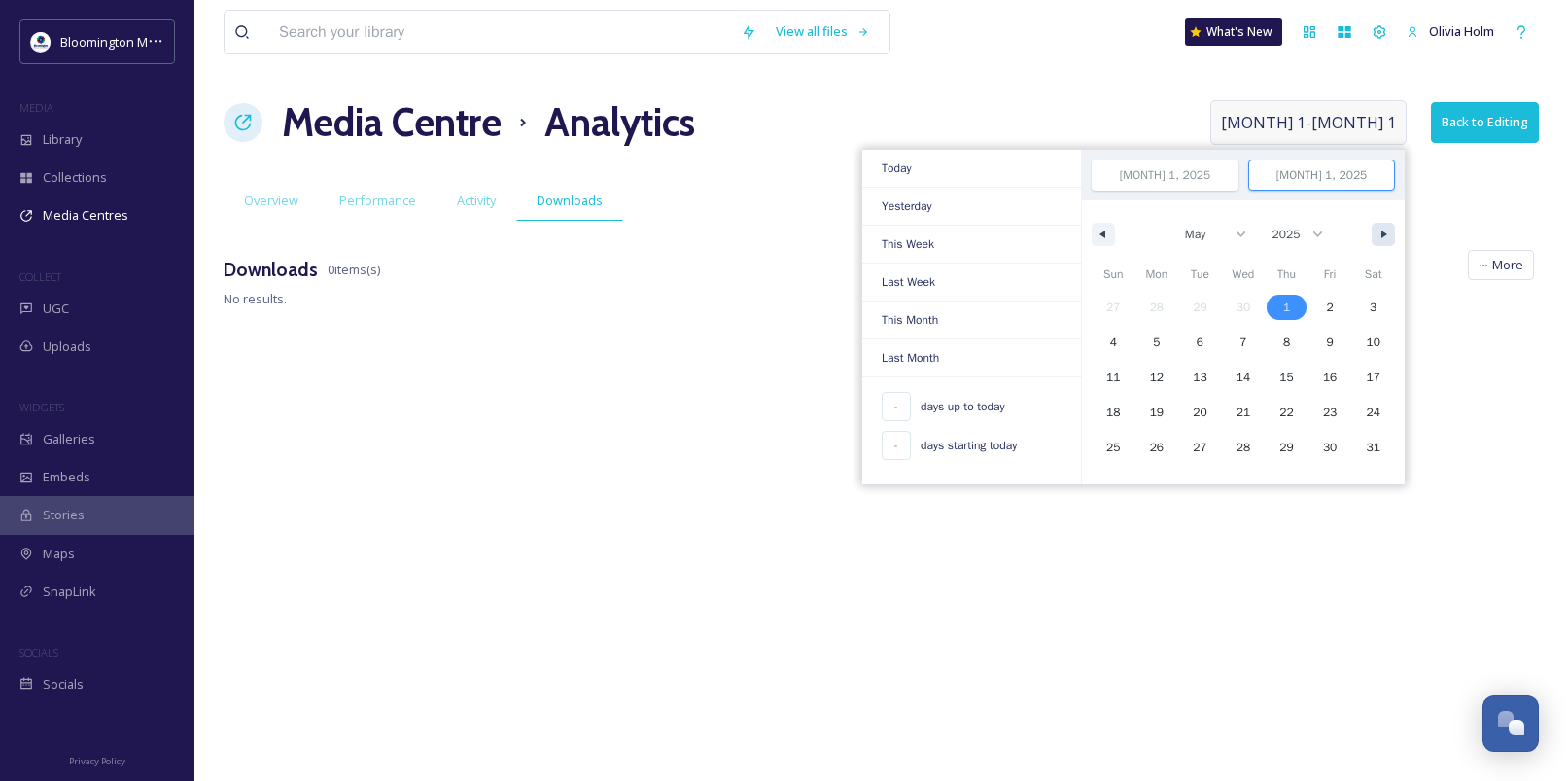 click at bounding box center [1383, 234] 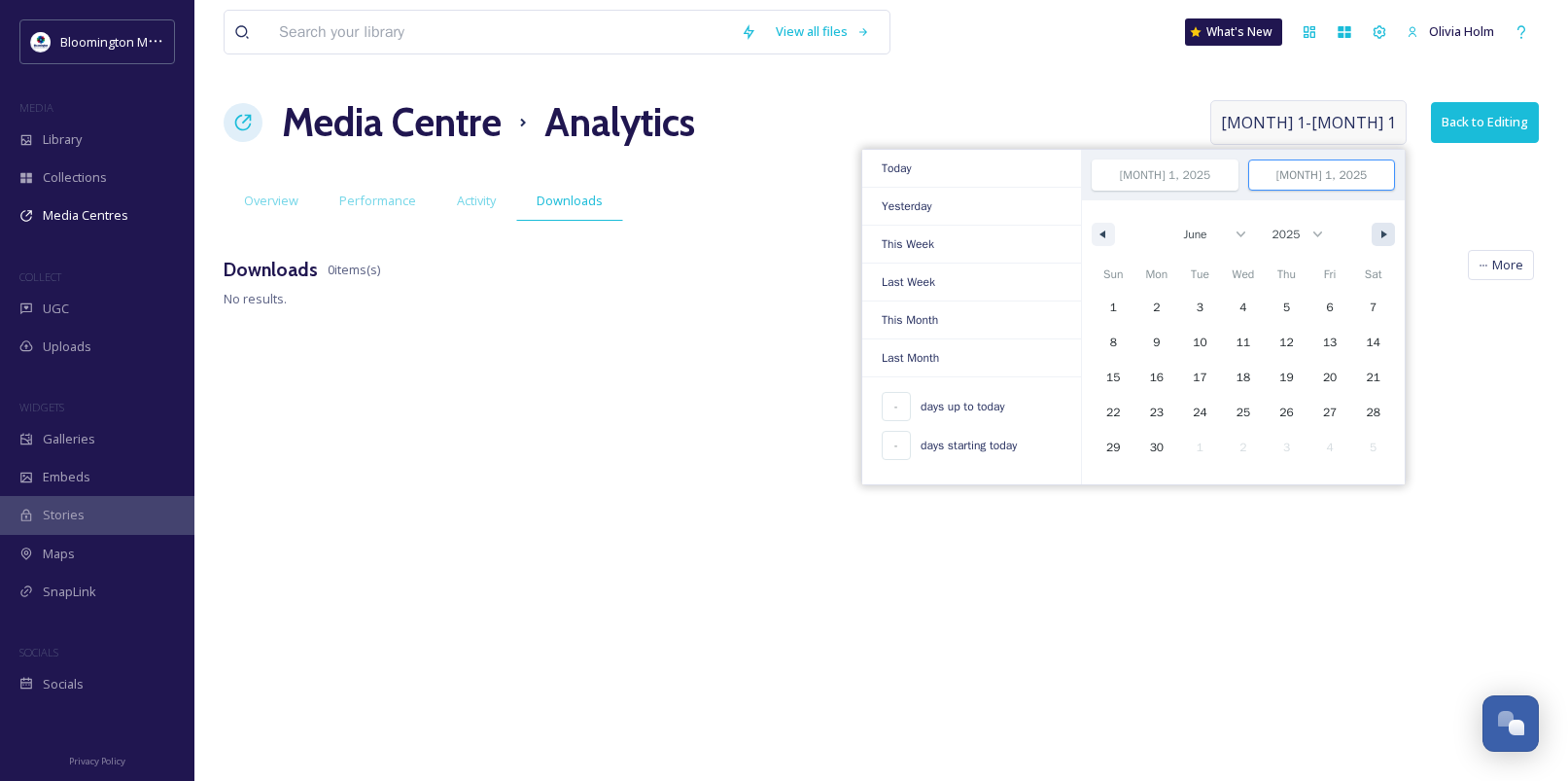 click at bounding box center [1383, 234] 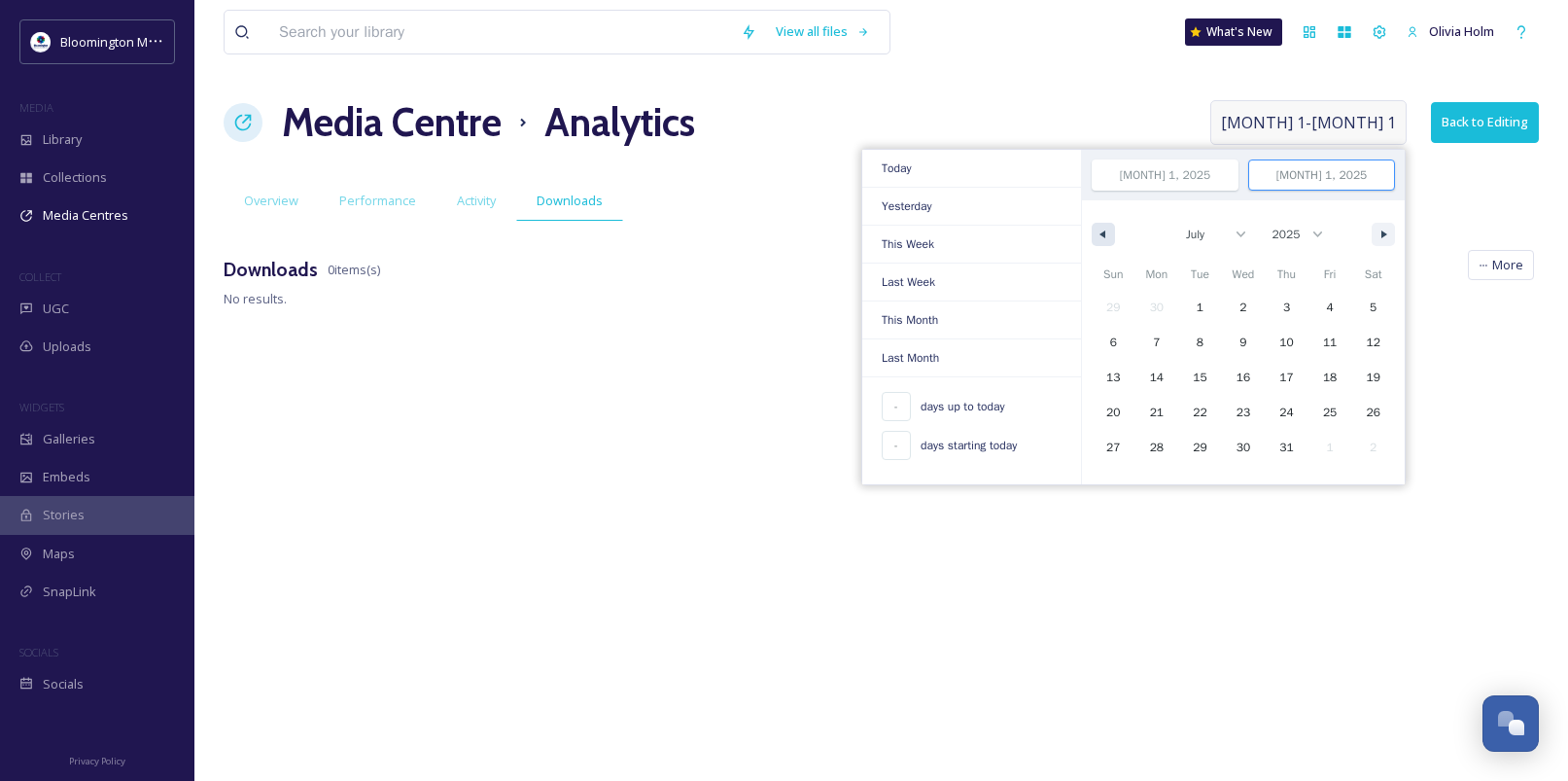 click at bounding box center [1100, 234] 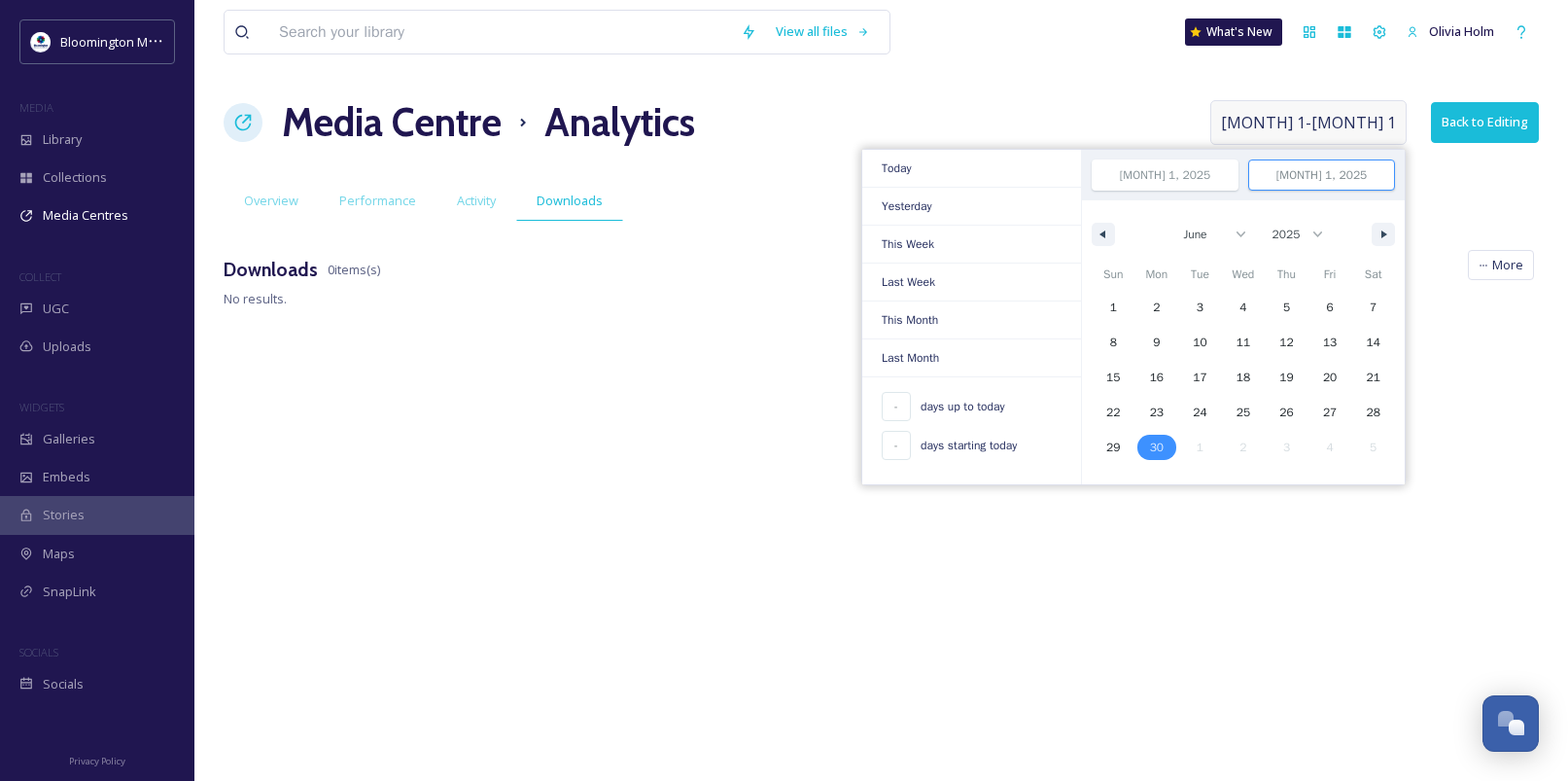 click on "30" at bounding box center (1157, 447) 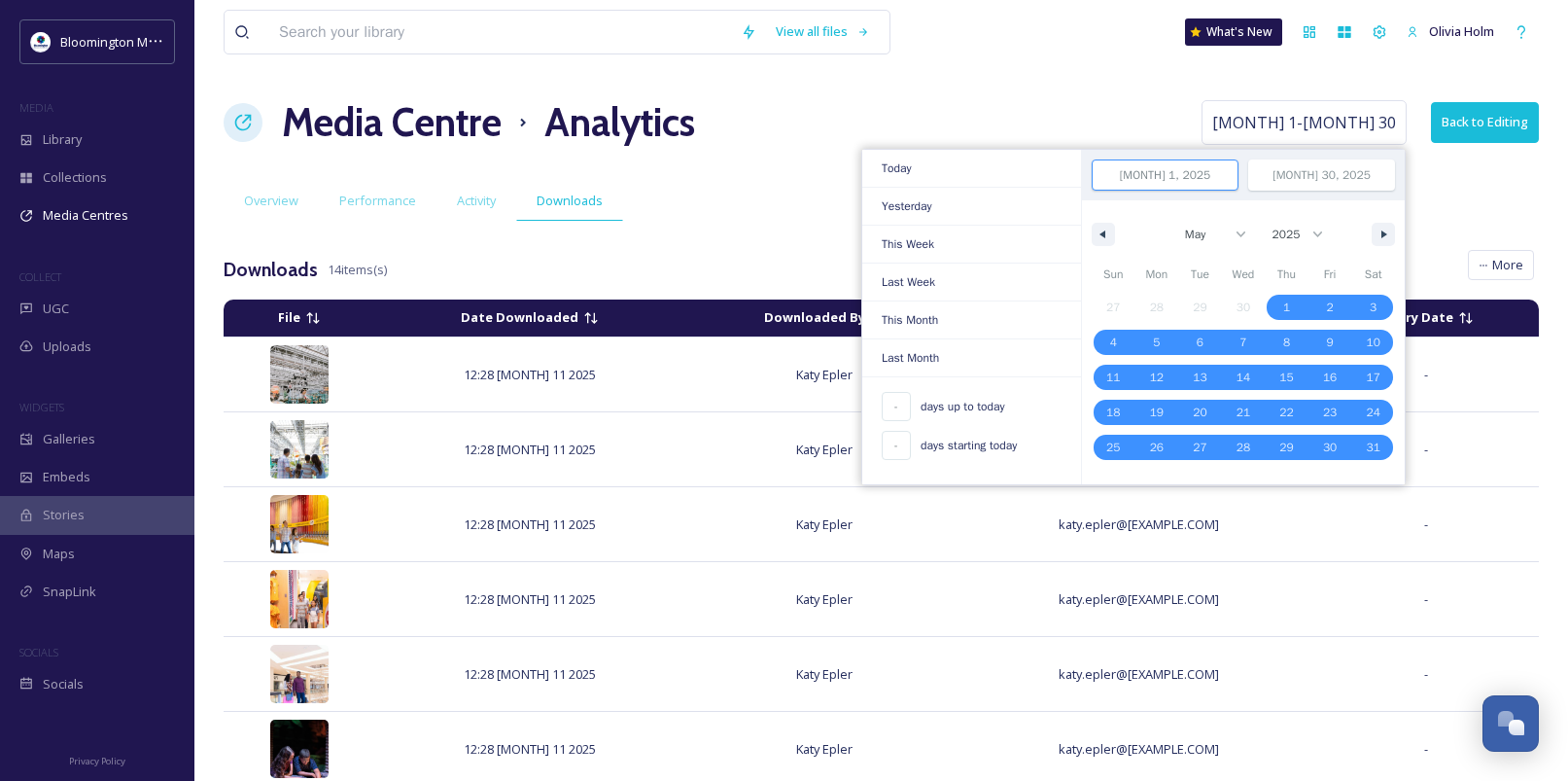 click on "View all files What's New Olivia Holm Media Centre Analytics [MONTH] 1  -  [MONTH] 30 Today Yesterday This Week Last Week This Month Last Month - days up to today - days starting today [MONTH] 1, 2025 [MONTH] 30, 2025 January February March April May June July August September October November December 2025 2024 2023 Sun Mon Tue Wed Thu Fri Sat 27 28 29 30 1 2 3 4 5 6 7 8 9 10 11 12 13 14 15 16 17 18 19 20 21 22 23 24 25 26 27 28 29 30 31 Back to Editing Overview Performance Activity Downloads Downloads 14  items(s) All Downloads Group By User More File Date Downloaded Downloaded By Email Expiry Date 12:28 [MONTH] 11 2025 Katy Epler katy.epler@[EXAMPLE.COM] - 12:28 [MONTH] 11 2025 Katy Epler katy.epler@[EXAMPLE.COM] - 12:28 [MONTH] 11 2025 Katy Epler katy.epler@[EXAMPLE.COM] - 12:28 [MONTH] 11 2025 Katy Epler katy.epler@[EXAMPLE.COM] - 12:28 [MONTH] 11 2025 Katy Epler katy.epler@[EXAMPLE.COM] - 12:28 [MONTH] 11 2025 Katy Epler katy.epler@[EXAMPLE.COM] - 12:28 [MONTH] 11 2025 Katy Epler katy.epler@[EXAMPLE.COM] - 12:28 [MONTH] 11 2025 Katy Epler katy.epler@[EXAMPLE.COM] - 12:28 [MONTH] 11 2025 Katy Epler katy.epler@[EXAMPLE.COM] - 12:28 [MONTH] 11 2025 Katy Epler katy.epler@[EXAMPLE.COM] - 12:28 [MONTH] 11 2025 Katy Epler katy.epler@[EXAMPLE.COM] - 12:28 [MONTH] 11 2025 Katy Epler - 15:55 [MONTH] 12 2025 -" at bounding box center [881, 717] 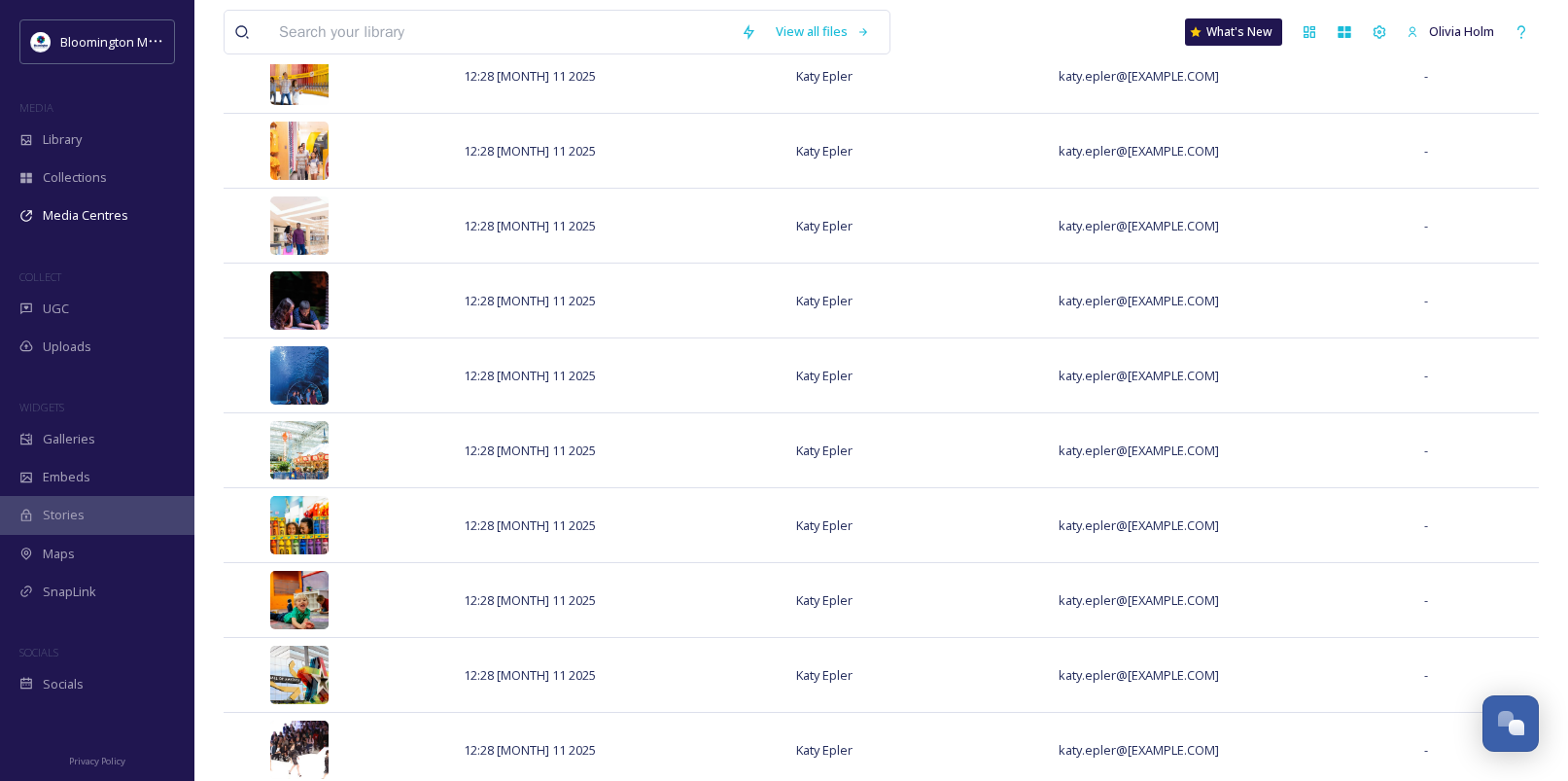 scroll, scrollTop: 0, scrollLeft: 0, axis: both 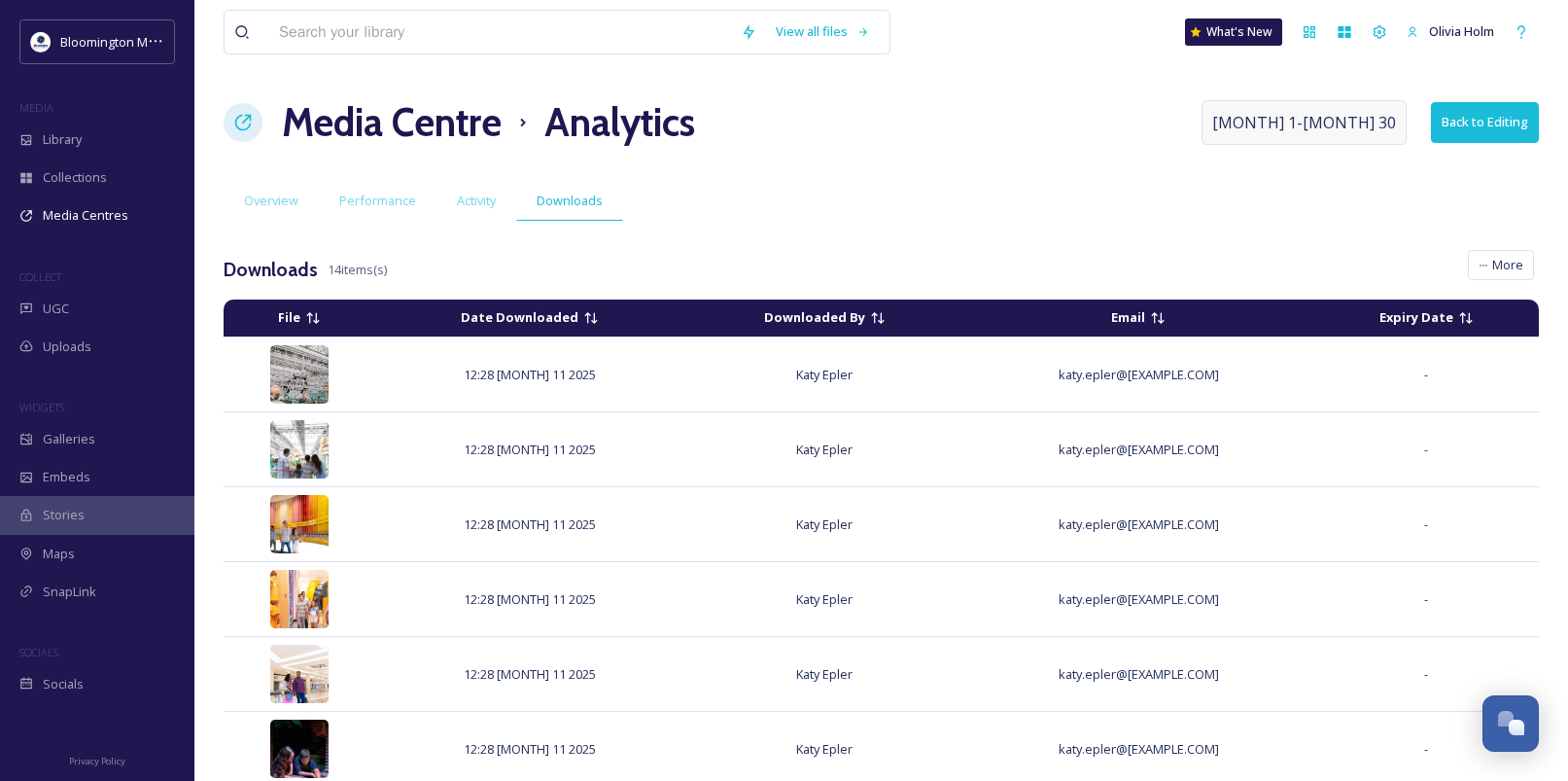 click on "[MONTH] 1  -  [MONTH] 30" at bounding box center [1304, 123] 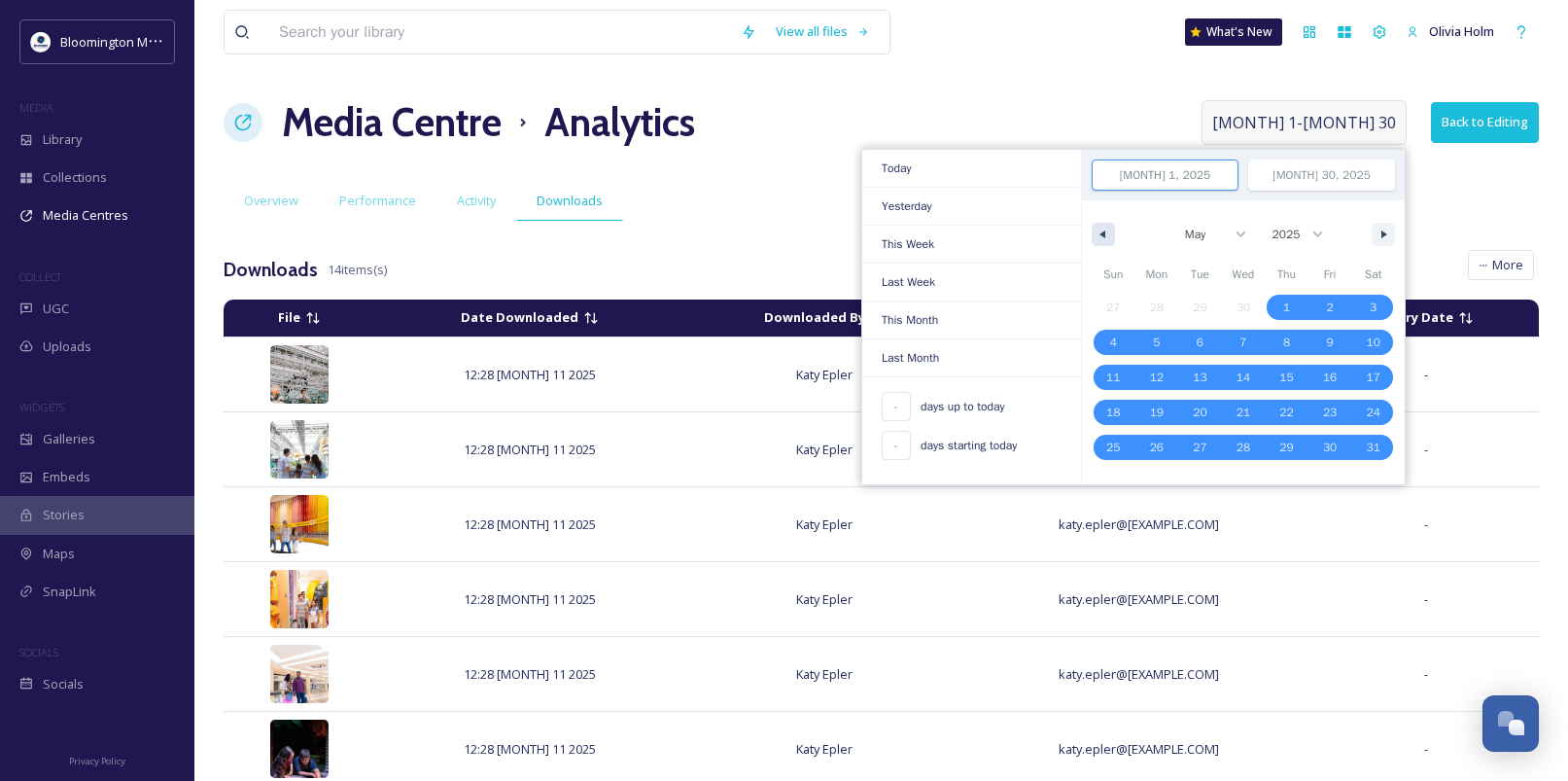 click at bounding box center (1103, 234) 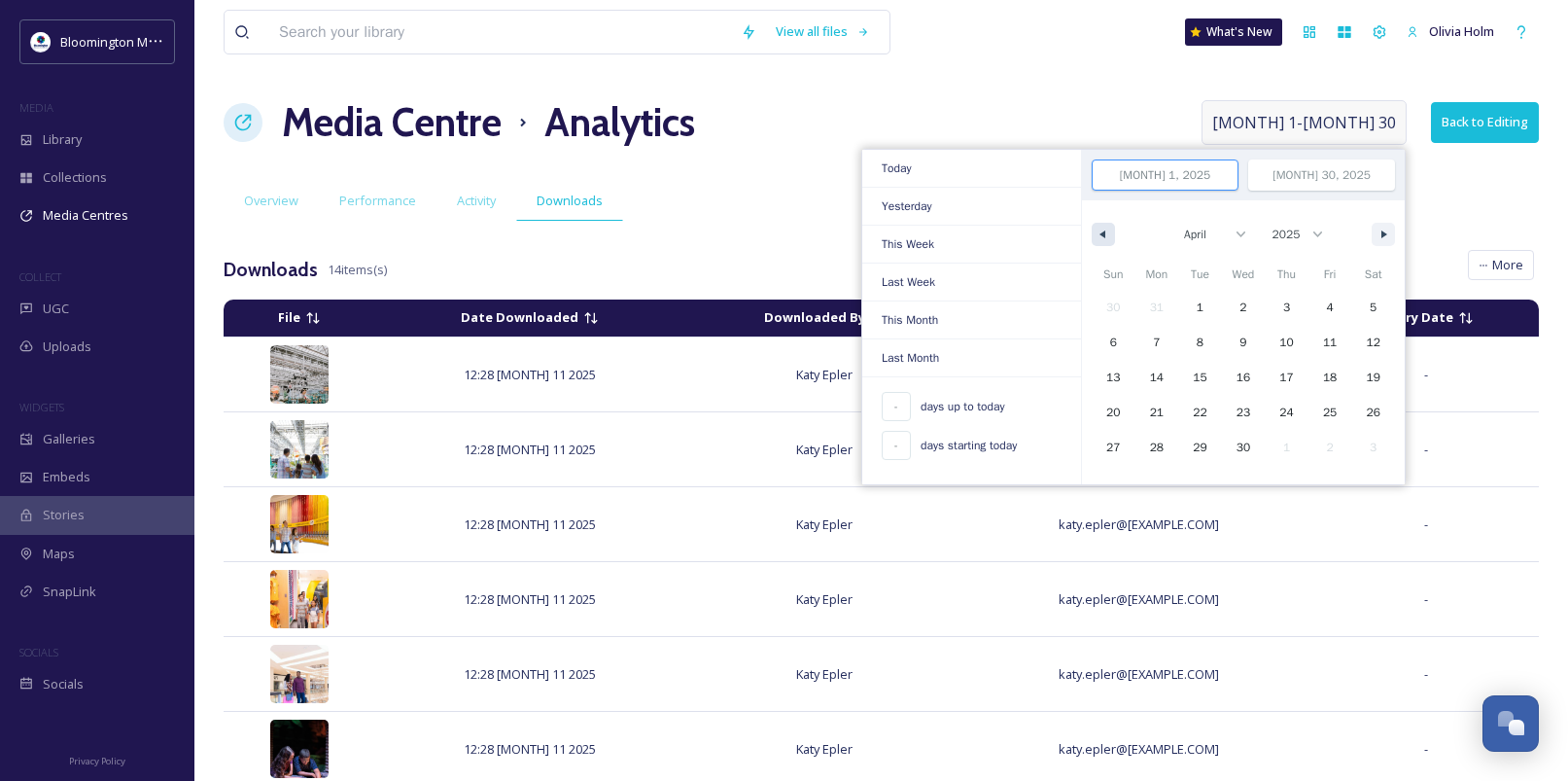 click at bounding box center (1103, 234) 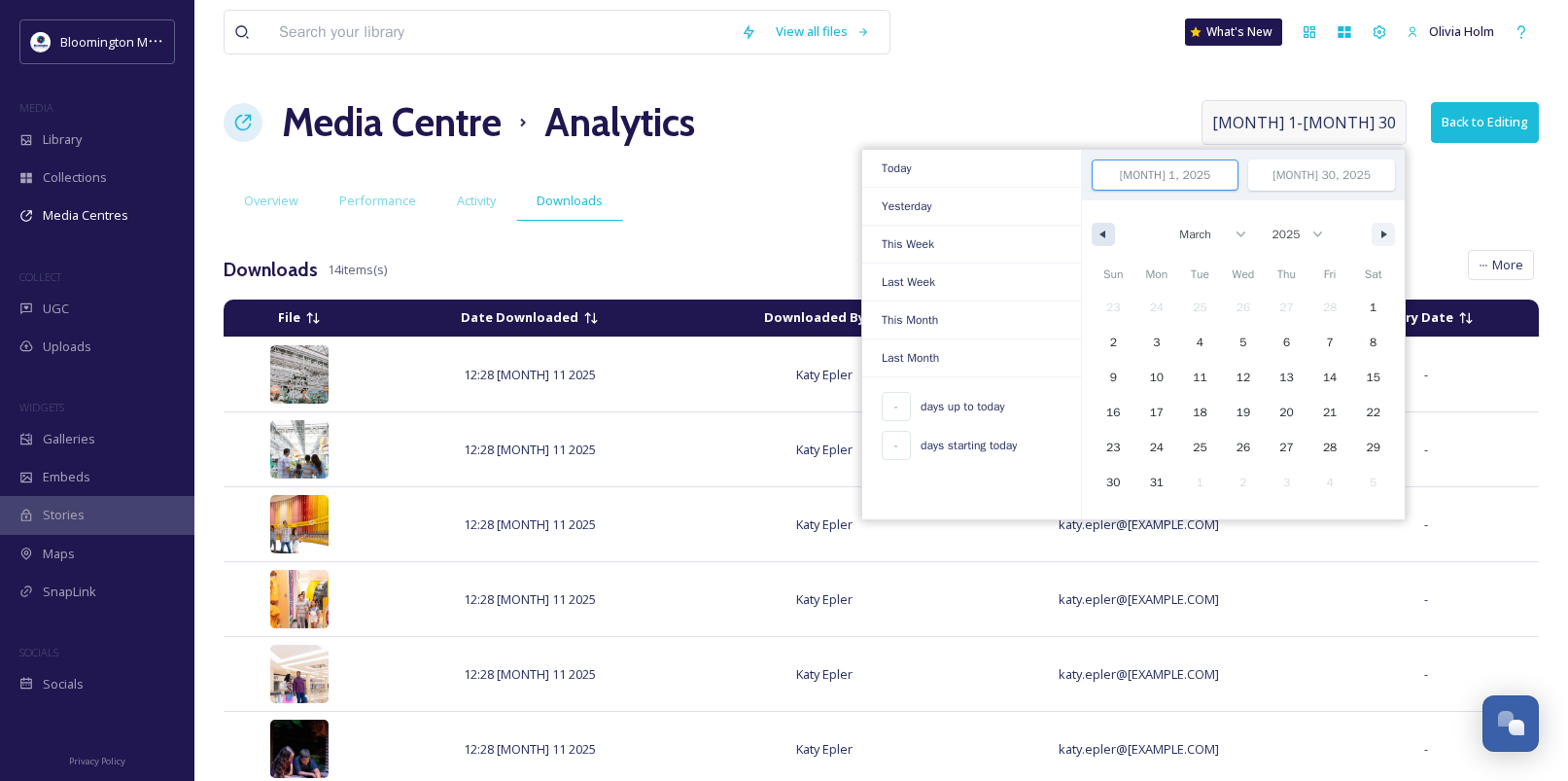 click at bounding box center [1103, 234] 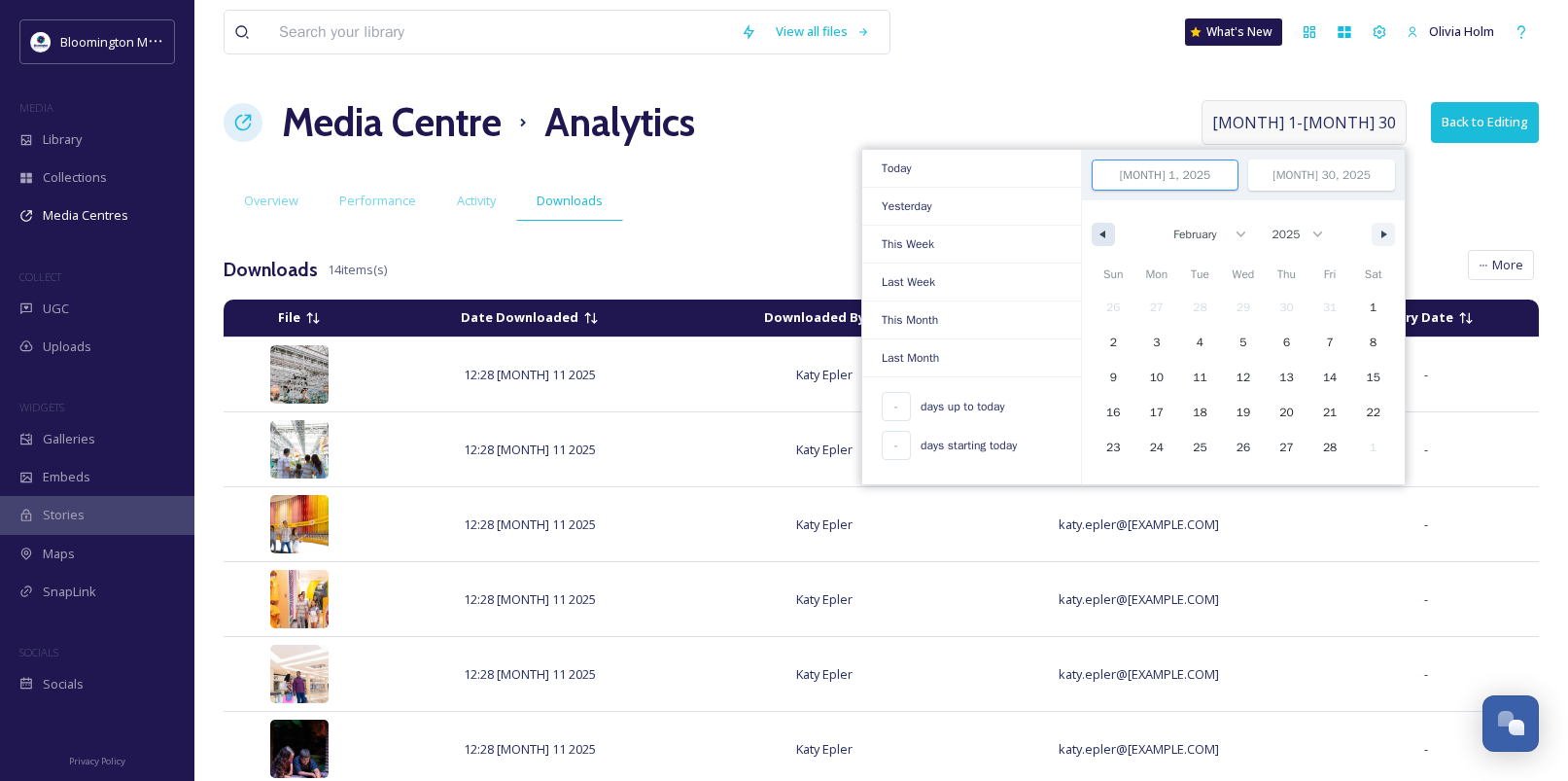 click at bounding box center (1100, 234) 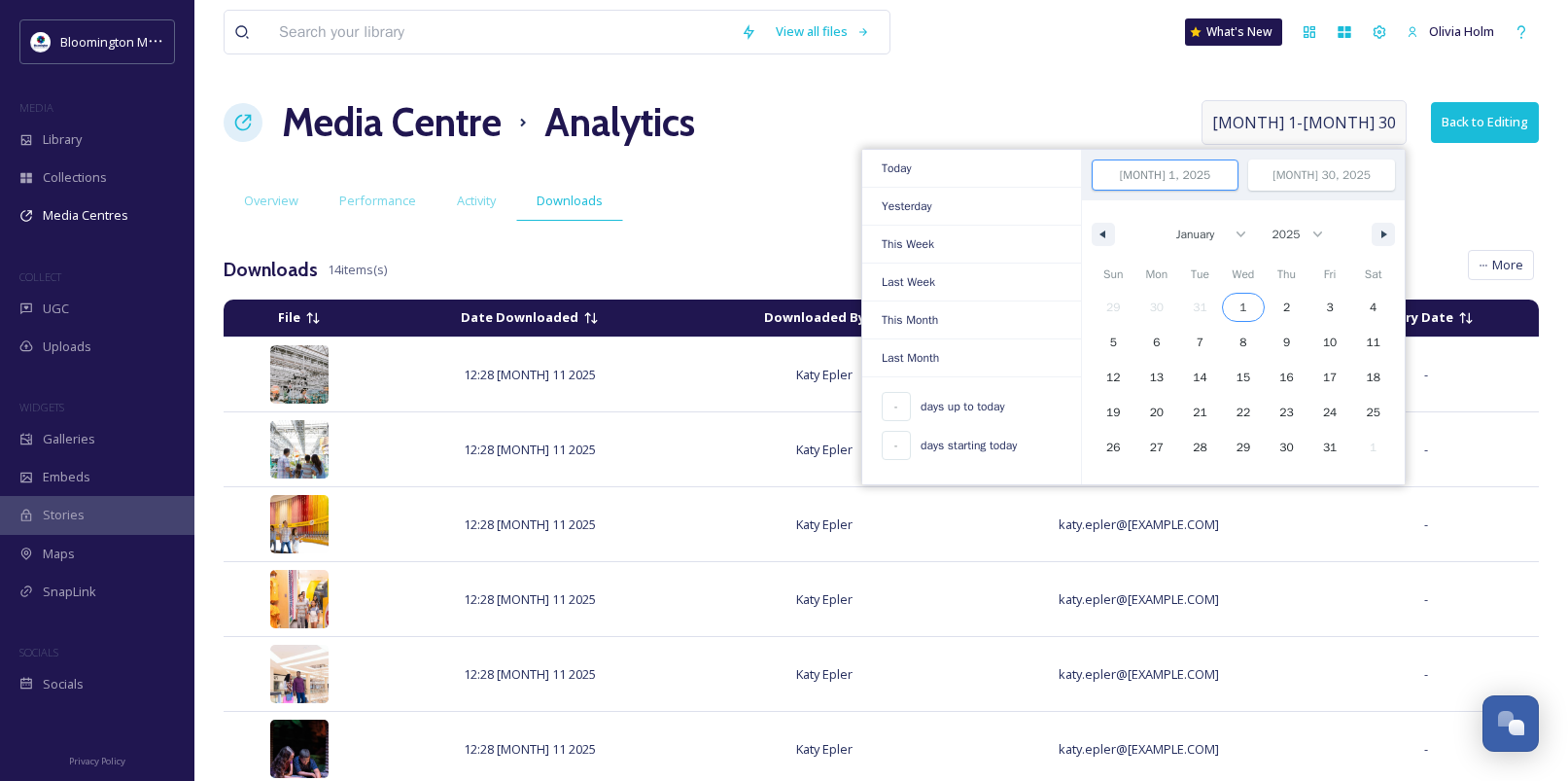 click on "1" at bounding box center (1243, 307) 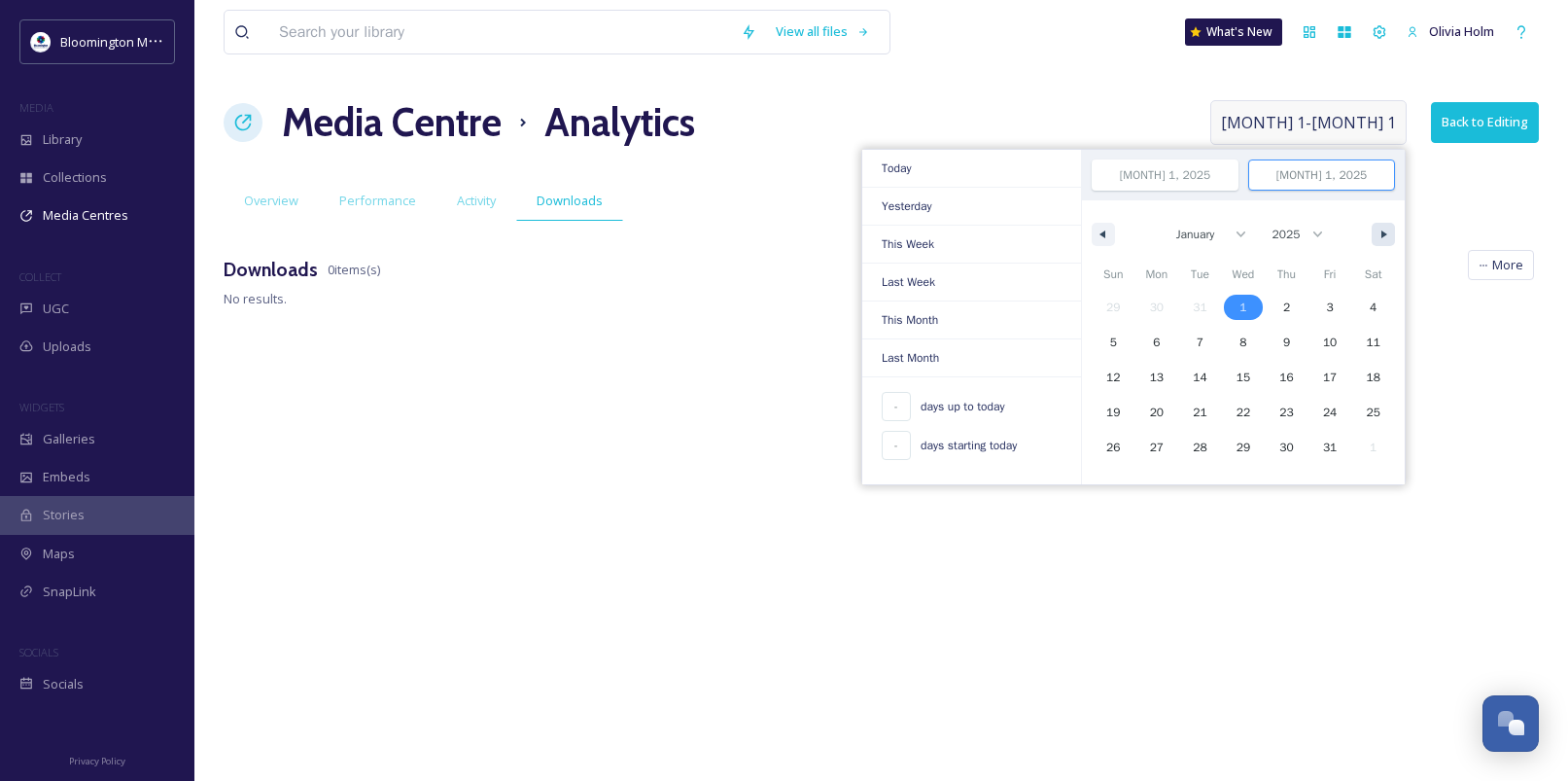click at bounding box center [1386, 234] 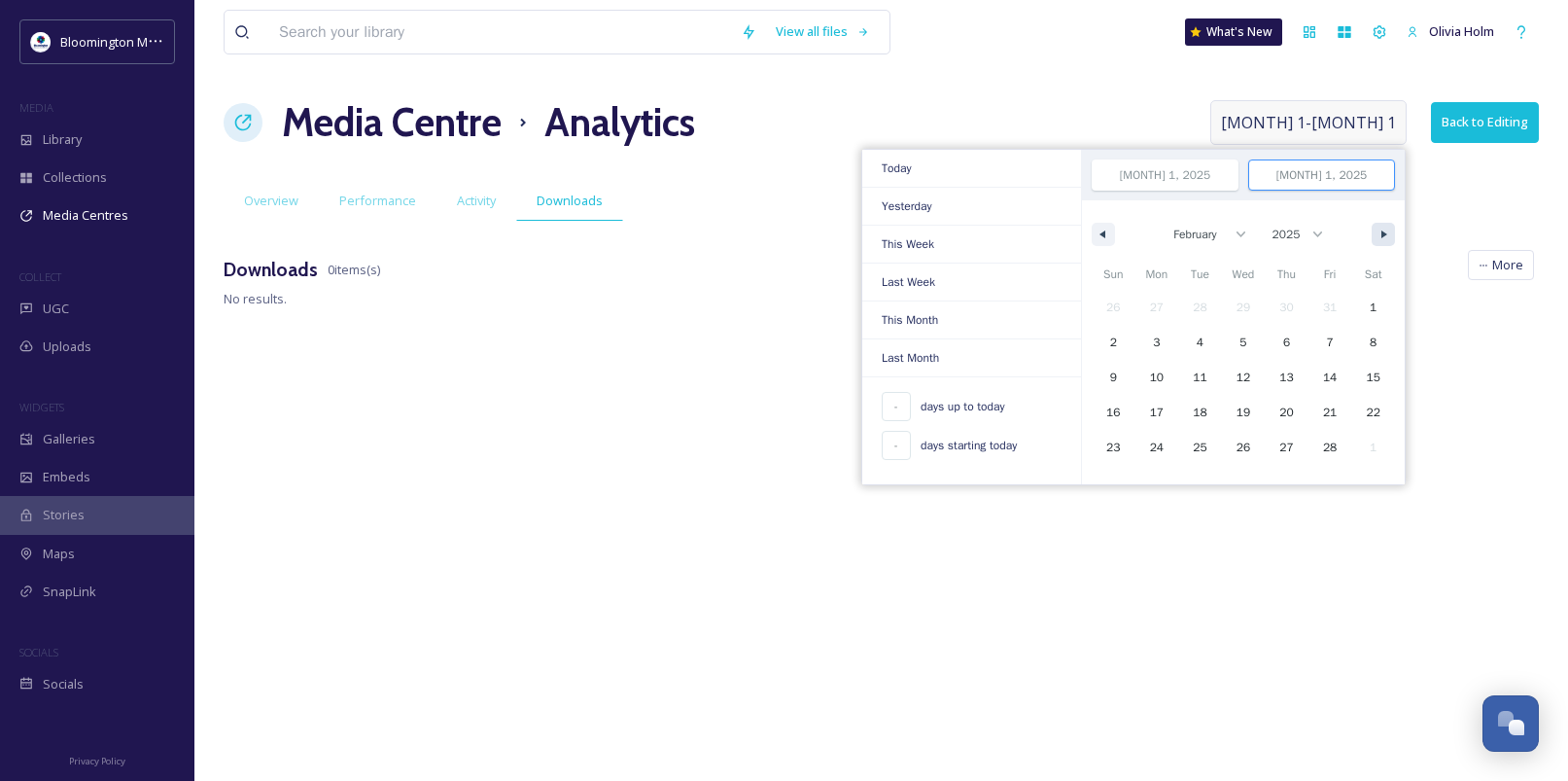 click at bounding box center (1386, 234) 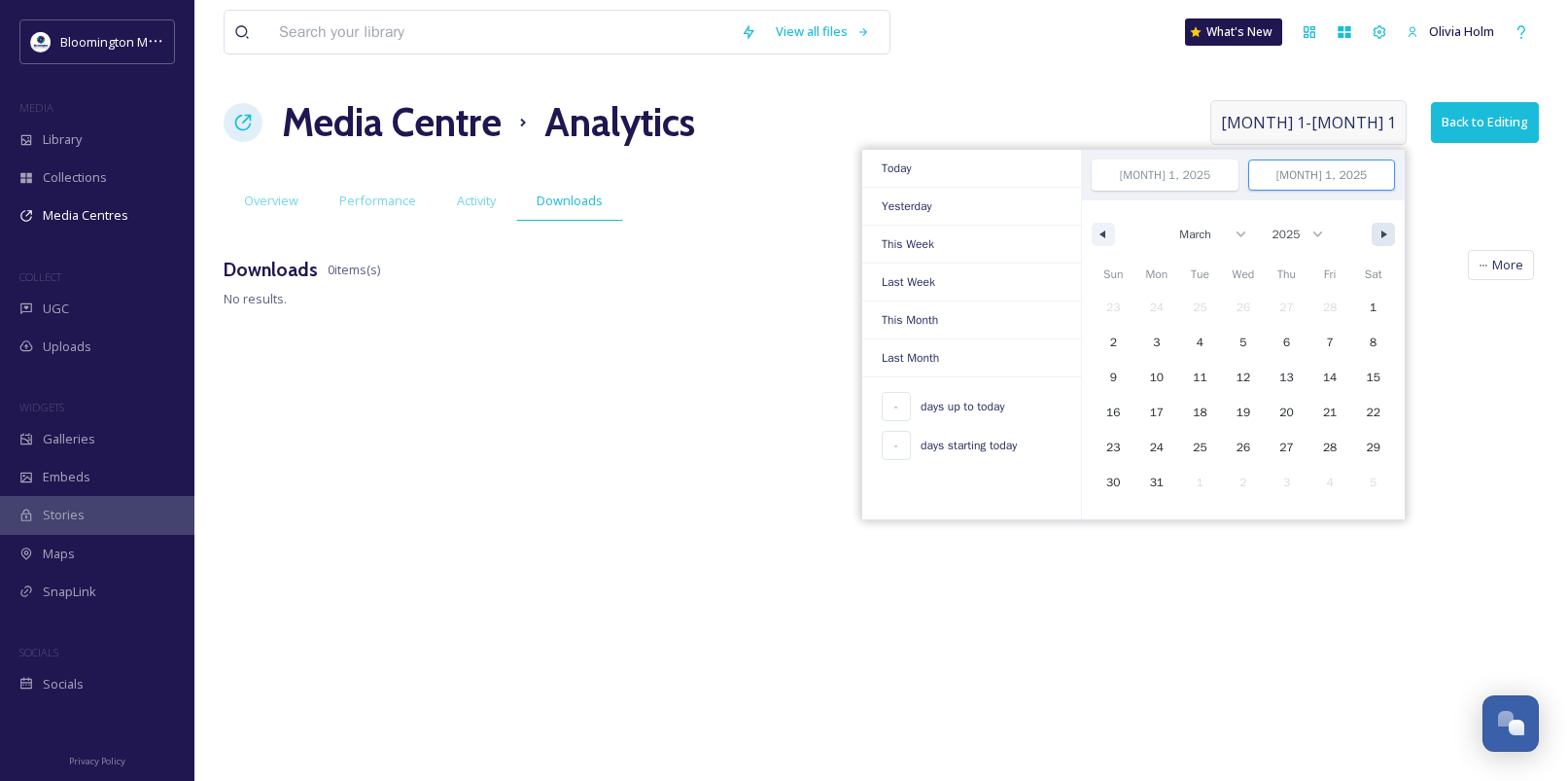 click at bounding box center (1386, 234) 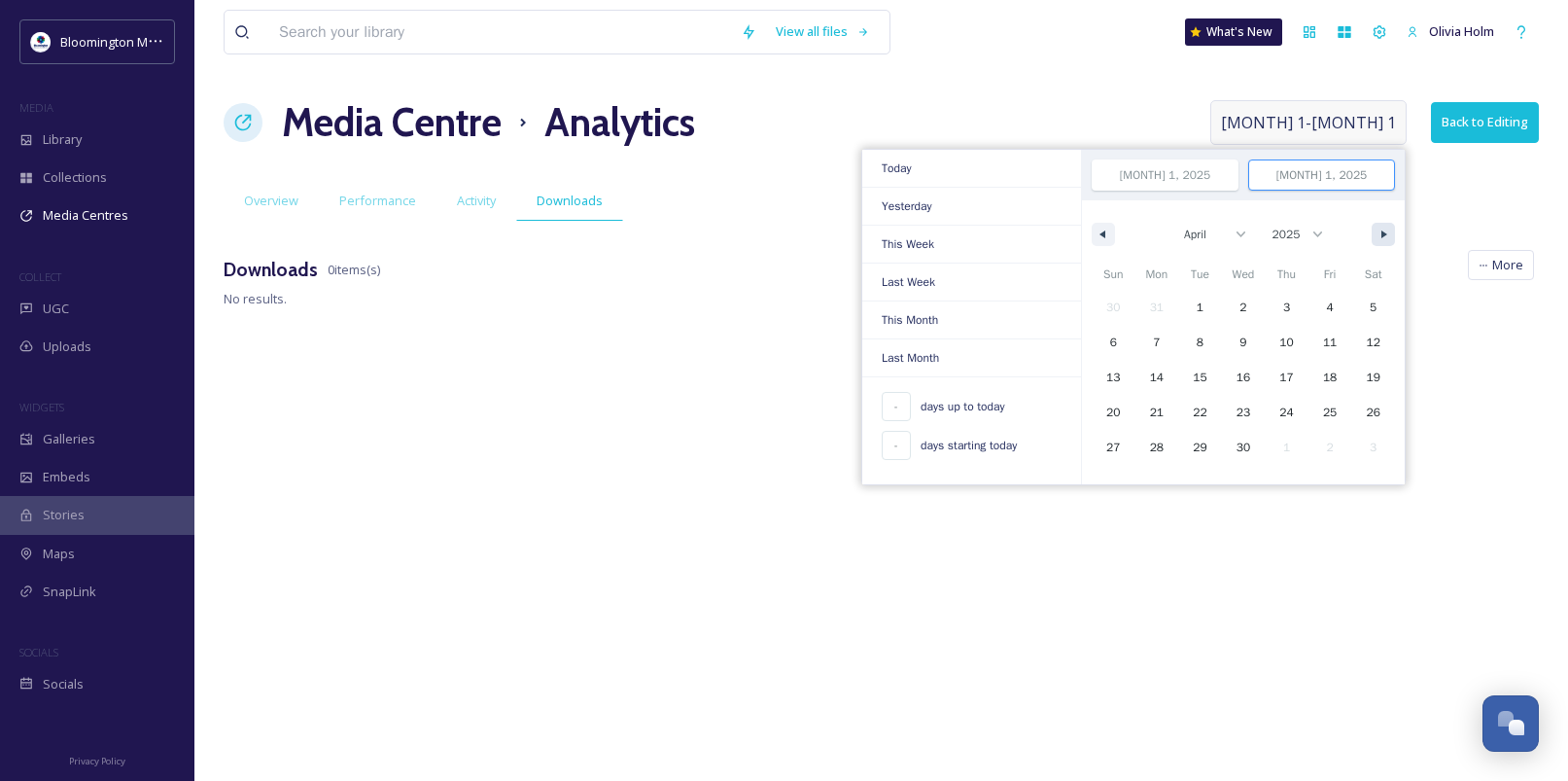 click at bounding box center (1386, 234) 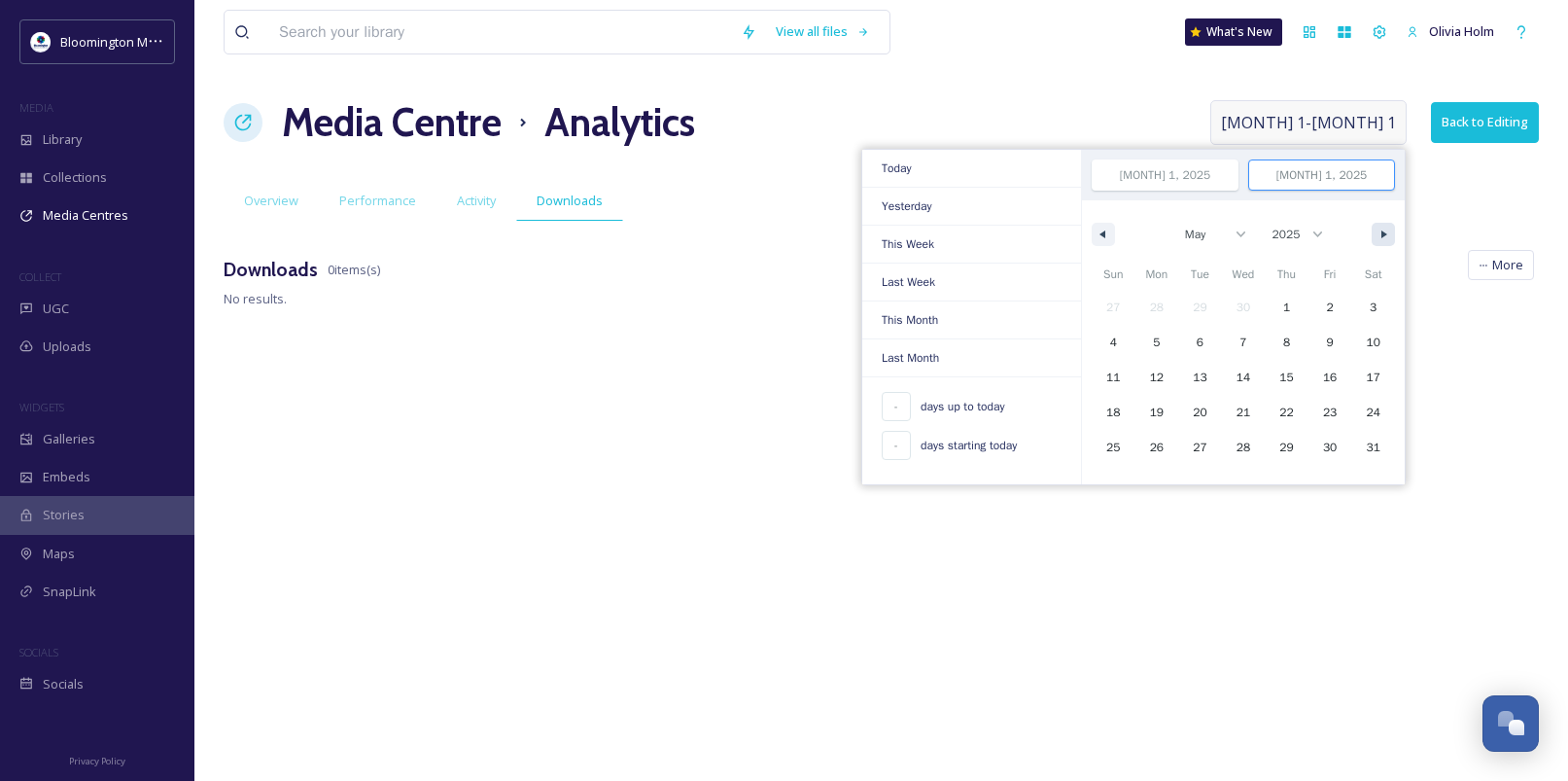 click at bounding box center [1386, 234] 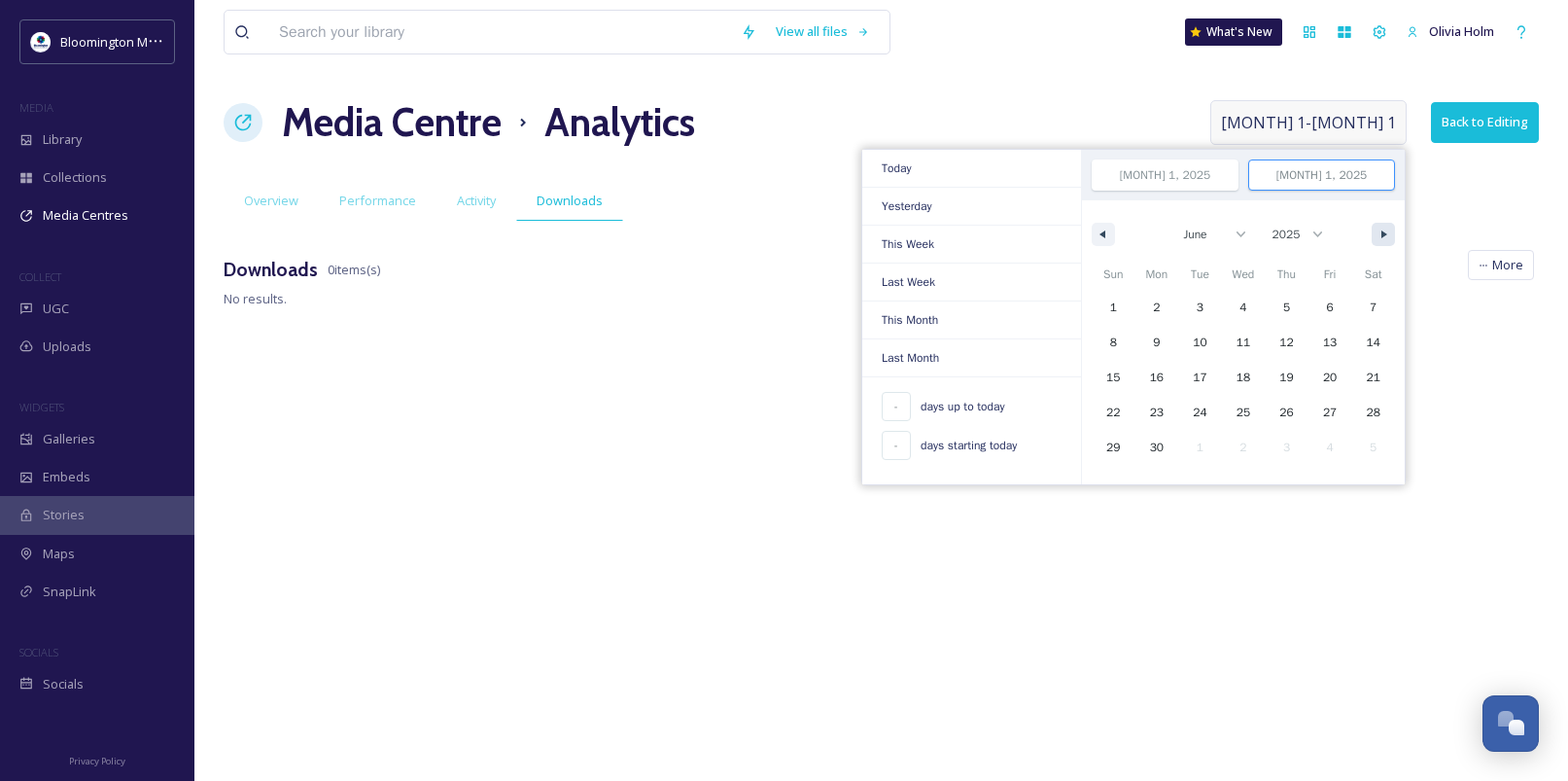 click at bounding box center [1386, 234] 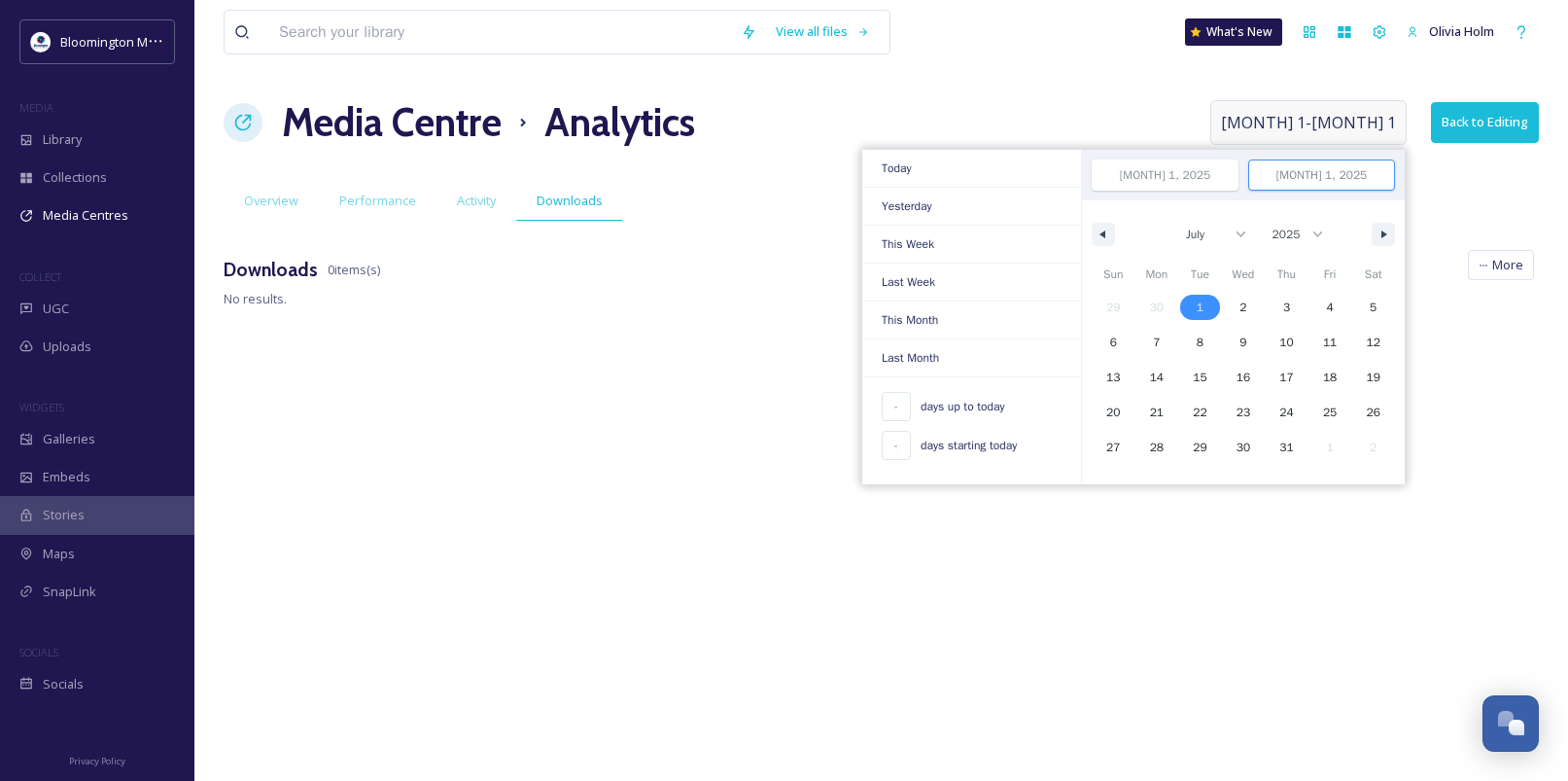 click on "1" at bounding box center [1200, 307] 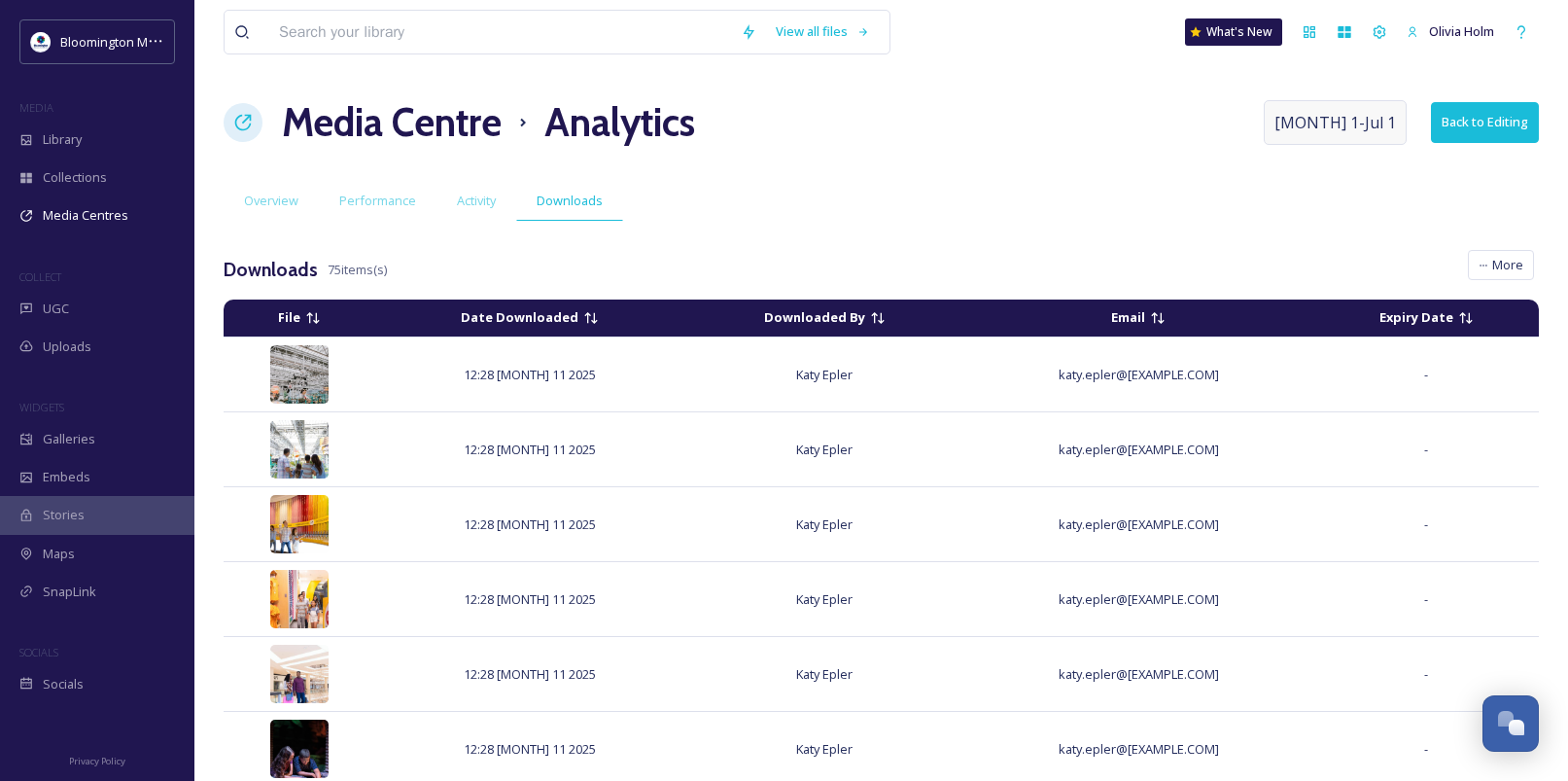 click on "View all files What's New Olivia Holm Media Centre Analytics [MONTH] 1  -  [MONTH] 1 Back to Editing Overview Performance Activity Downloads Downloads 75  items(s) All Downloads Group By User More File Date Downloaded Downloaded By Email Expiry Date 12:28 [MONTH] 11 2025 Katy Epler katy.epler@[EXAMPLE.COM] - 12:28 [MONTH] 11 2025 Katy Epler katy.epler@[EXAMPLE.COM] - 12:28 [MONTH] 11 2025 Katy Epler katy.epler@[EXAMPLE.COM] - 12:28 [MONTH] 11 2025 Katy Epler katy.epler@[EXAMPLE.COM] - 12:28 [MONTH] 11 2025 Katy Epler katy.epler@[EXAMPLE.COM] - 12:28 [MONTH] 11 2025 Katy Epler katy.epler@[EXAMPLE.COM] - 12:28 [MONTH] 11 2025 Katy Epler katy.epler@[EXAMPLE.COM] - 12:28 [MONTH] 11 2025 Katy Epler katy.epler@[EXAMPLE.COM] - 12:28 [MONTH] 11 2025 Katy Epler katy.epler@[EXAMPLE.COM] - 12:28 [MONTH] 11 2025 Katy Epler katy.epler@[EXAMPLE.COM] - 12:28 [MONTH] 11 2025 Katy Epler katy.epler@[EXAMPLE.COM] - 12:28 [MONTH] 11 2025 Katy Epler - 15:55 [MONTH] 12 2025 -" at bounding box center (881, 962) 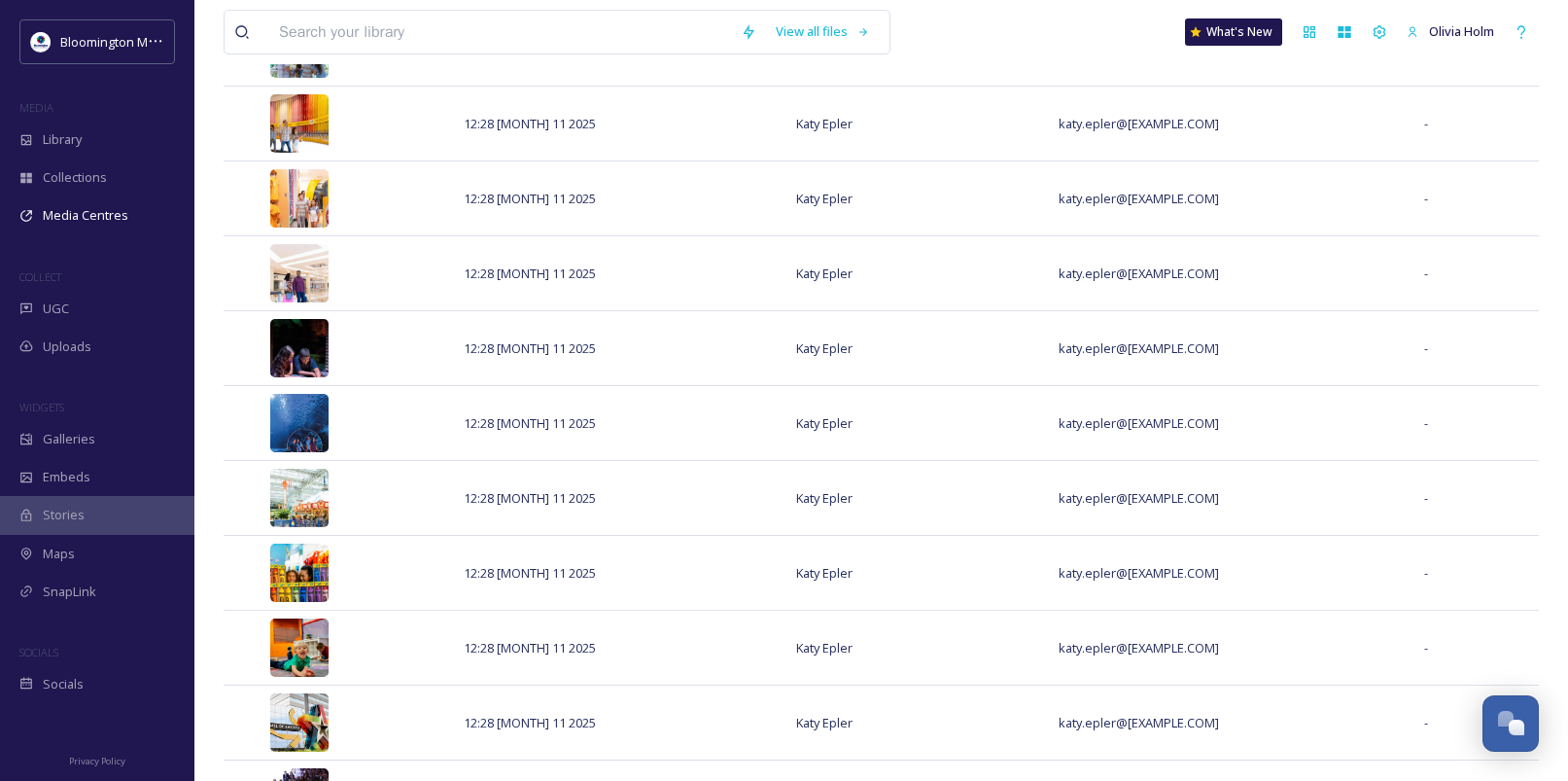 scroll, scrollTop: 0, scrollLeft: 0, axis: both 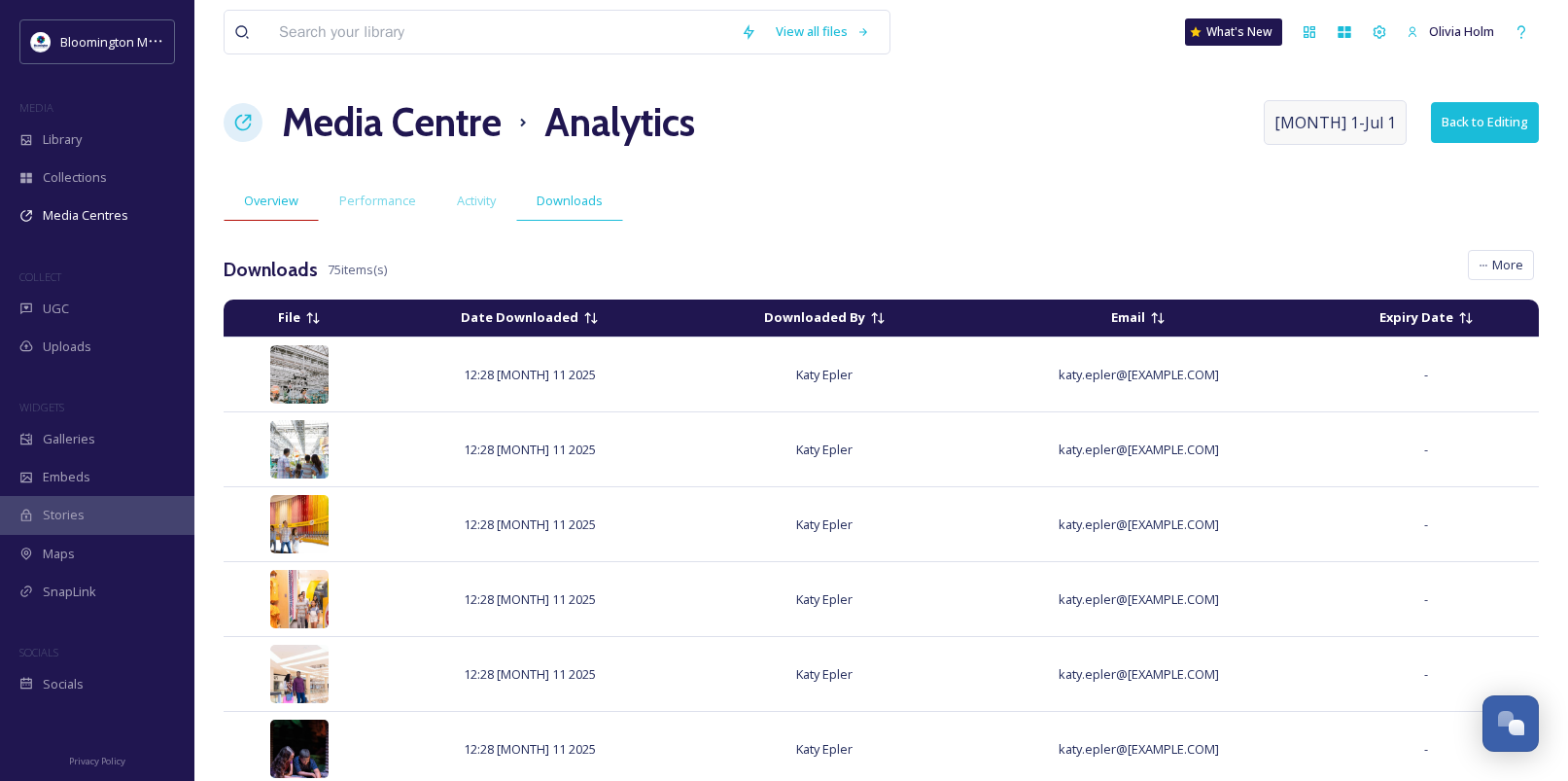 click on "Overview" at bounding box center (271, 200) 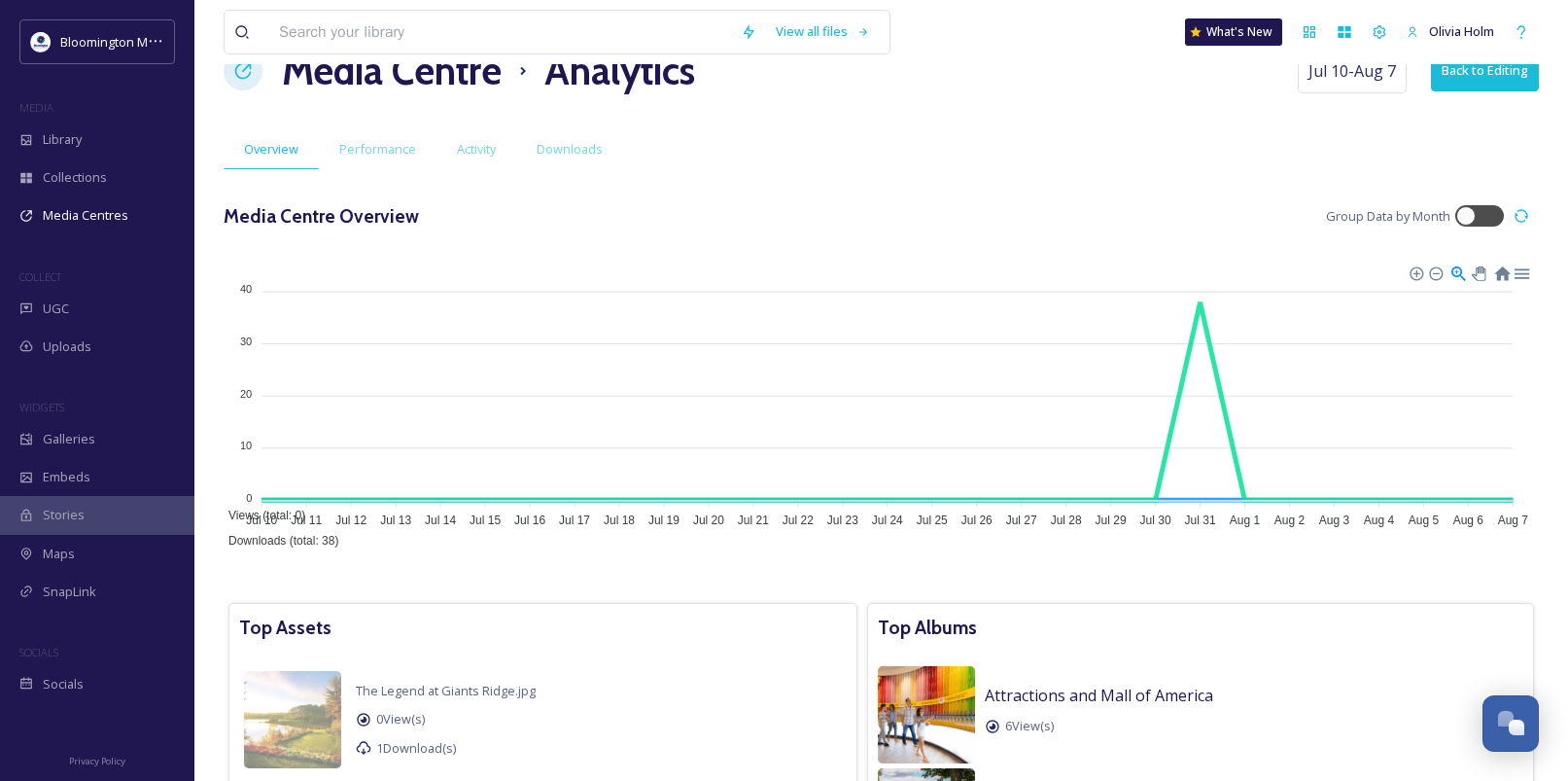 scroll, scrollTop: 0, scrollLeft: 0, axis: both 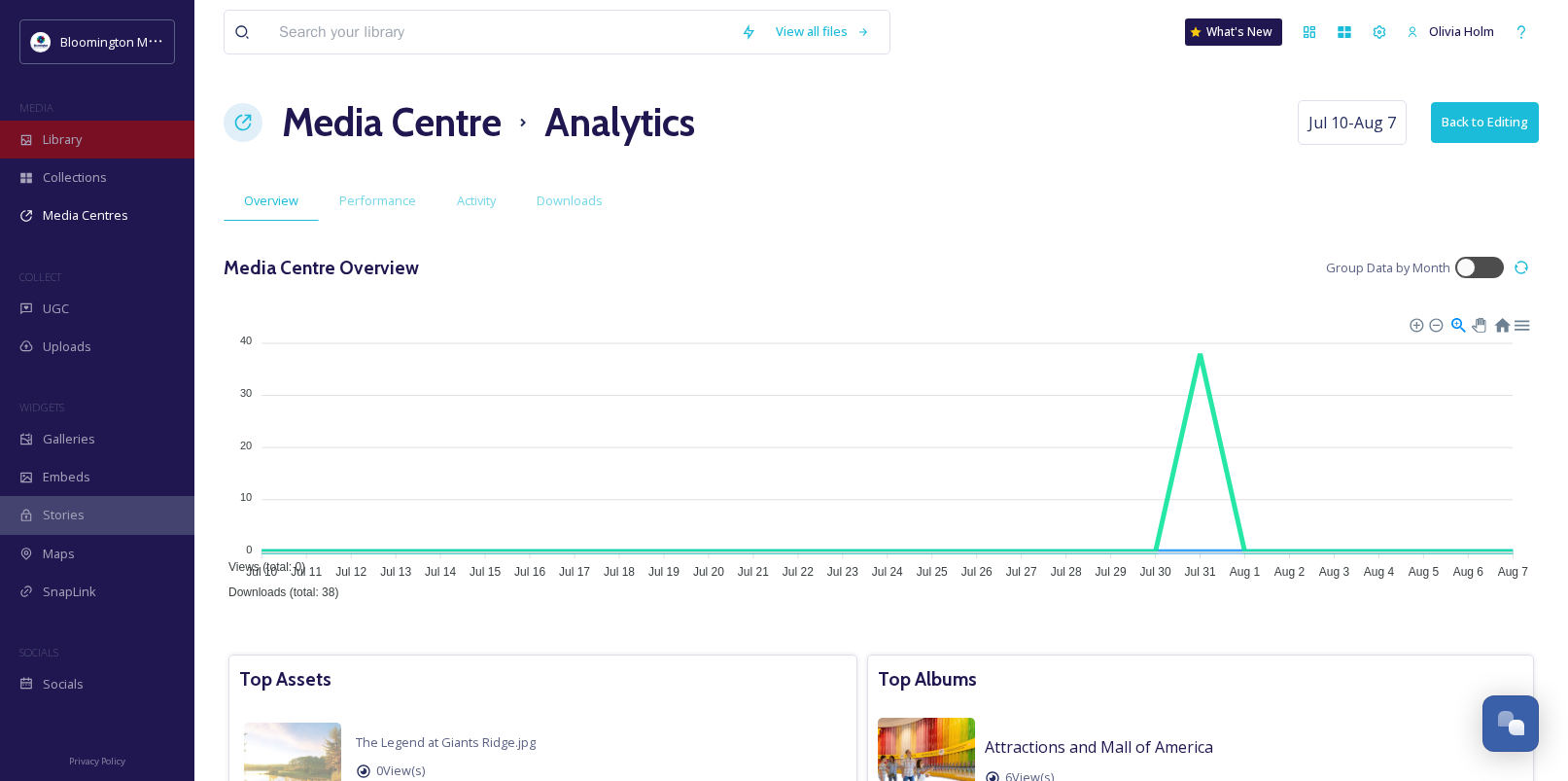 click on "Library" at bounding box center (97, 139) 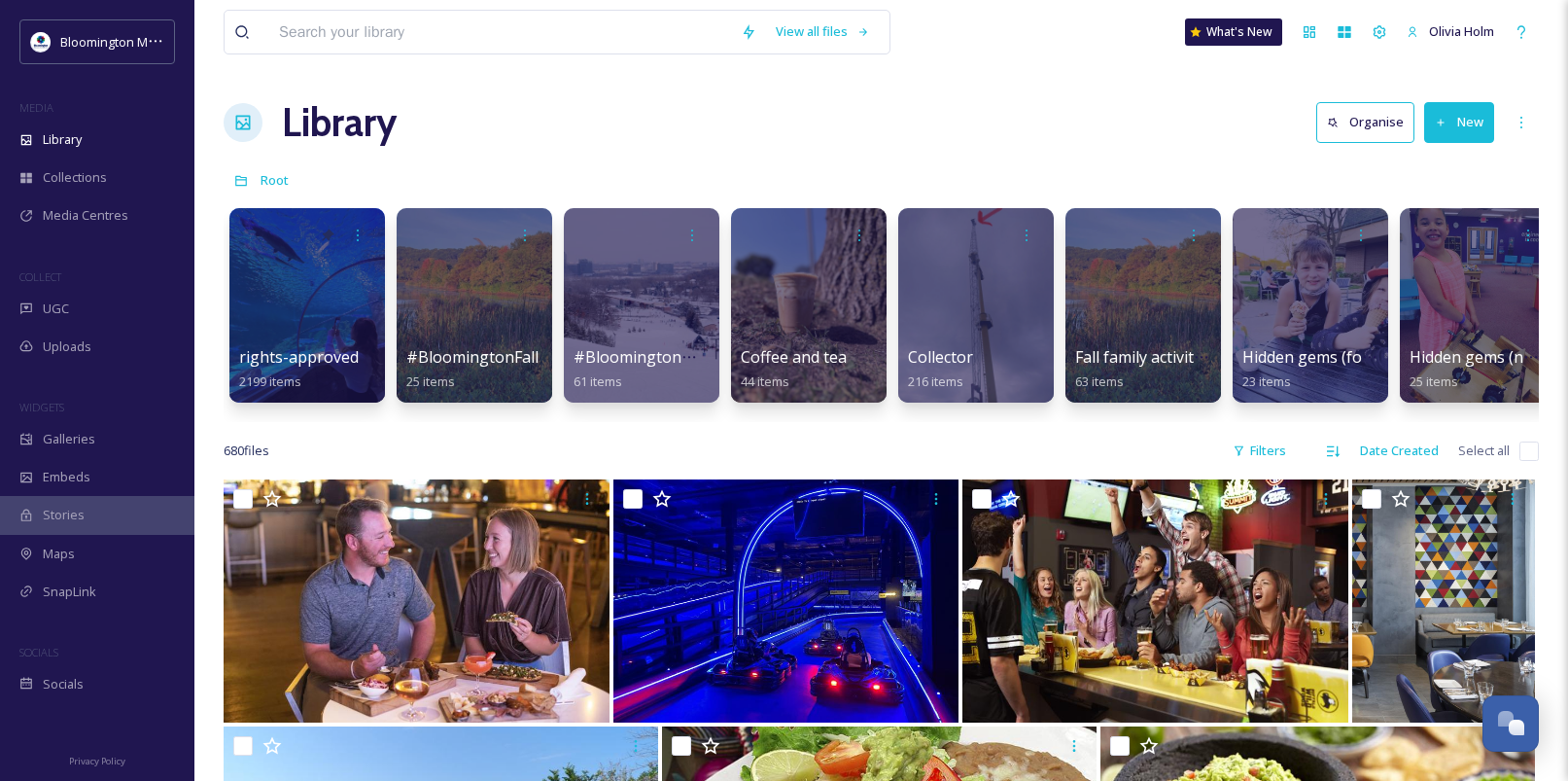 scroll, scrollTop: 5109, scrollLeft: 0, axis: vertical 